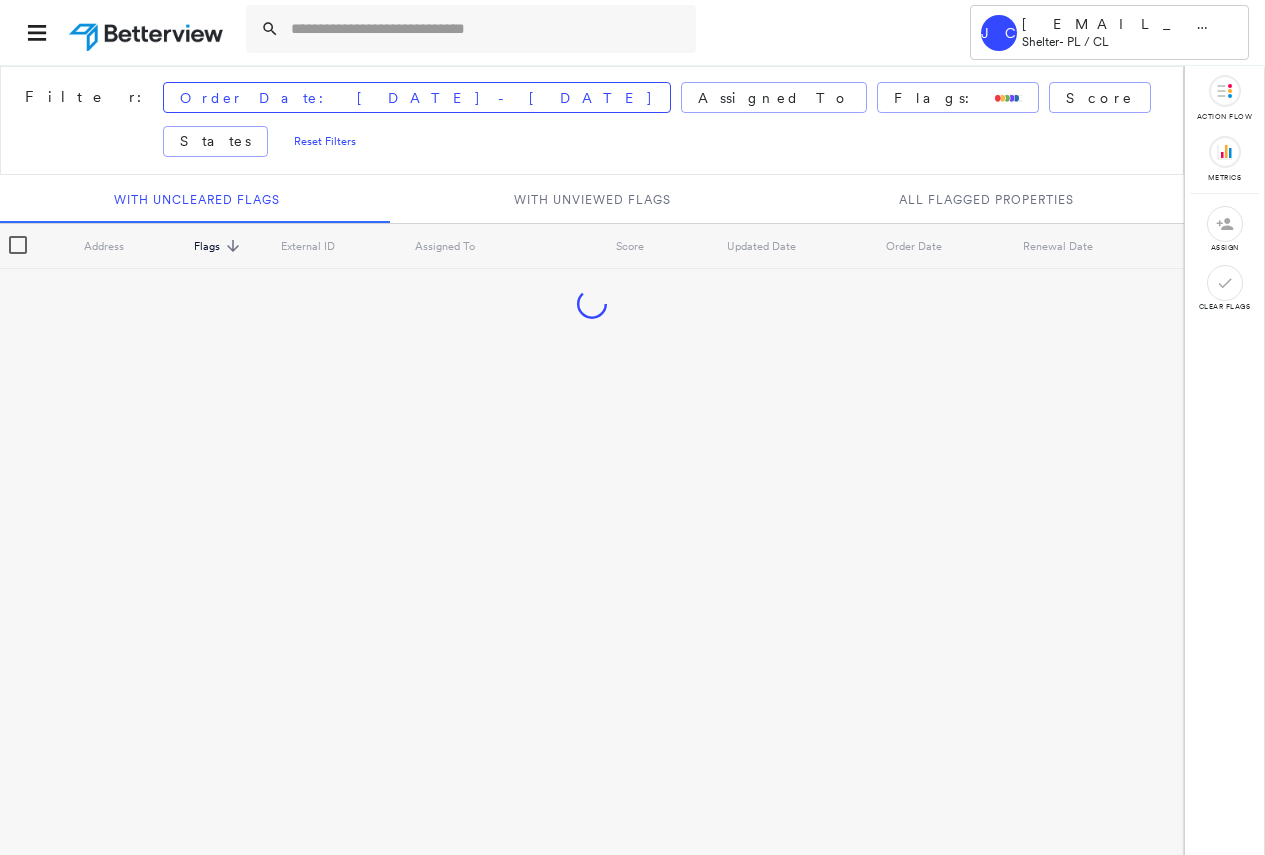 scroll, scrollTop: 0, scrollLeft: 0, axis: both 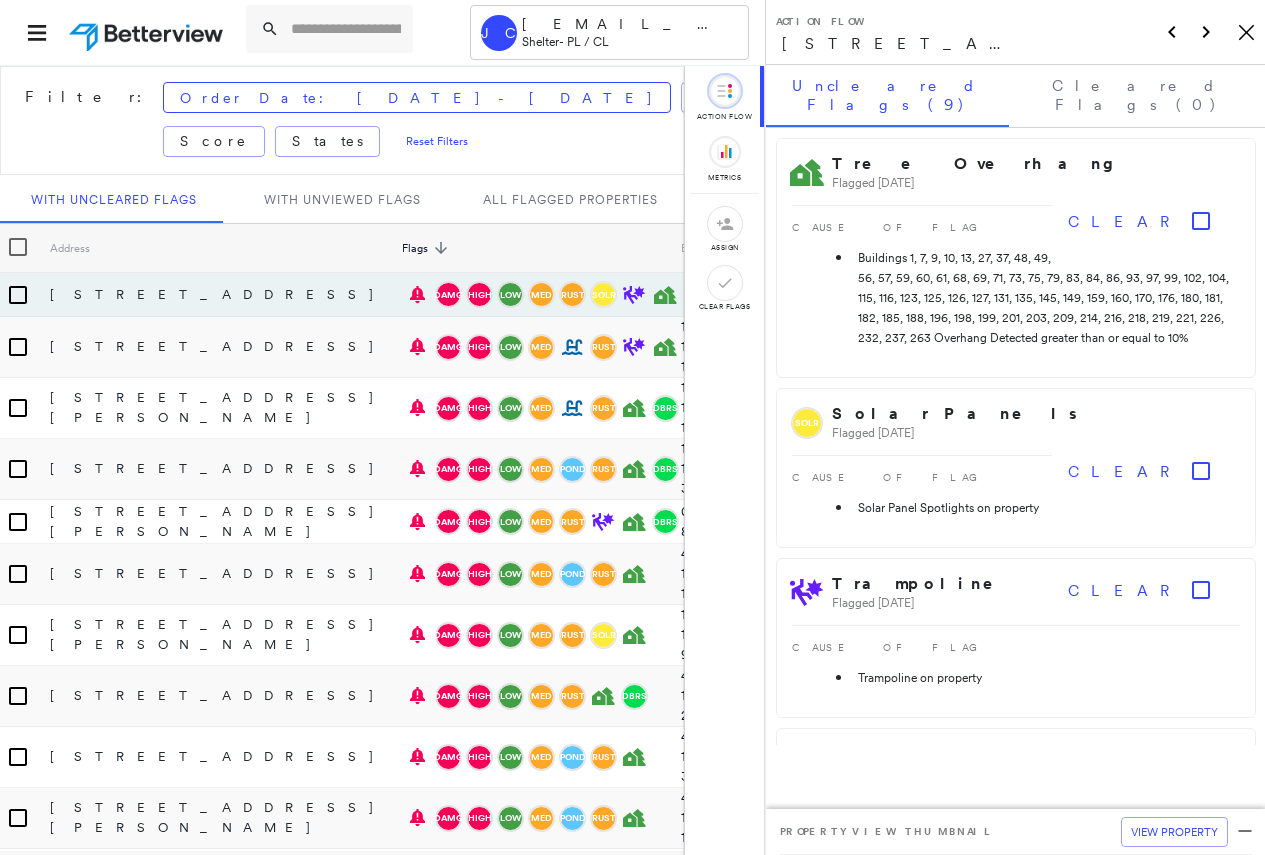 click on "Icon_Closemodal" 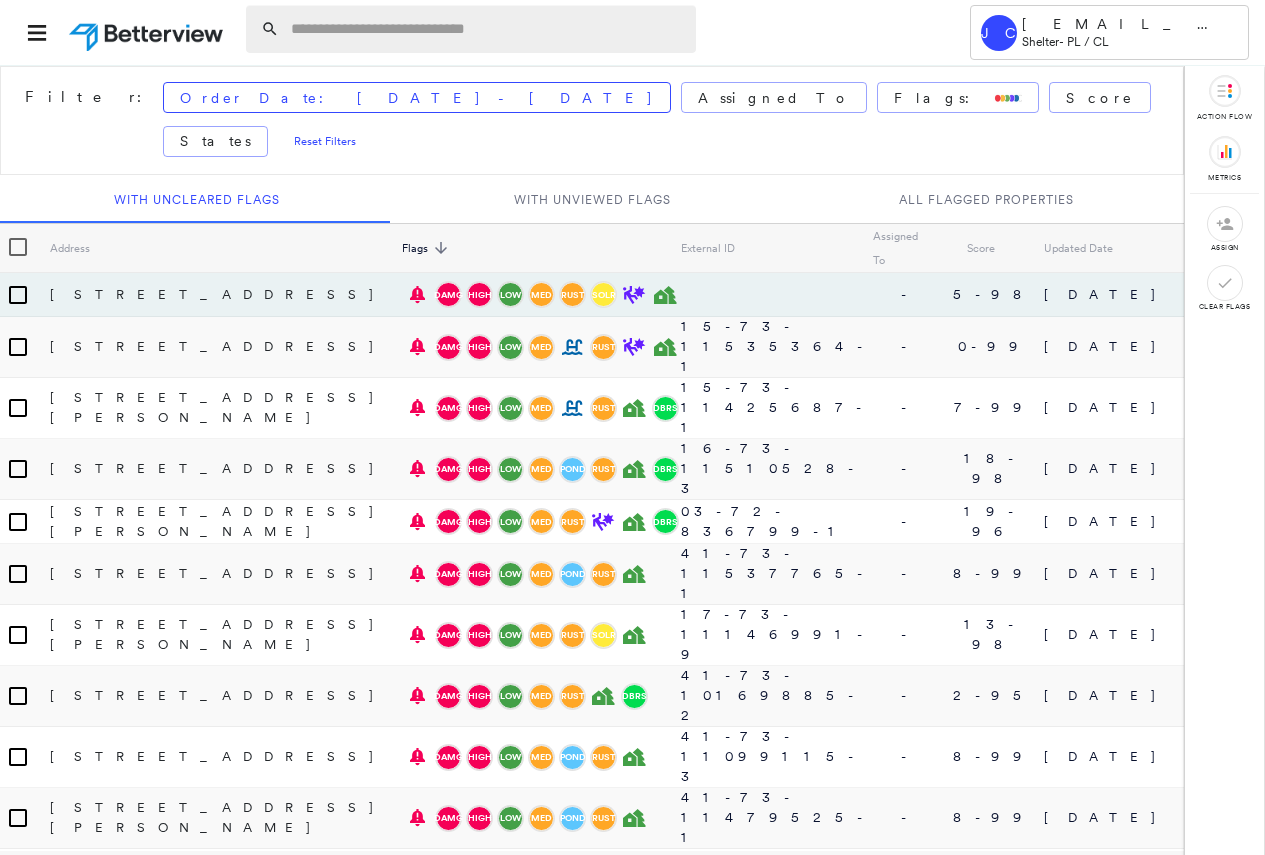 click at bounding box center (487, 29) 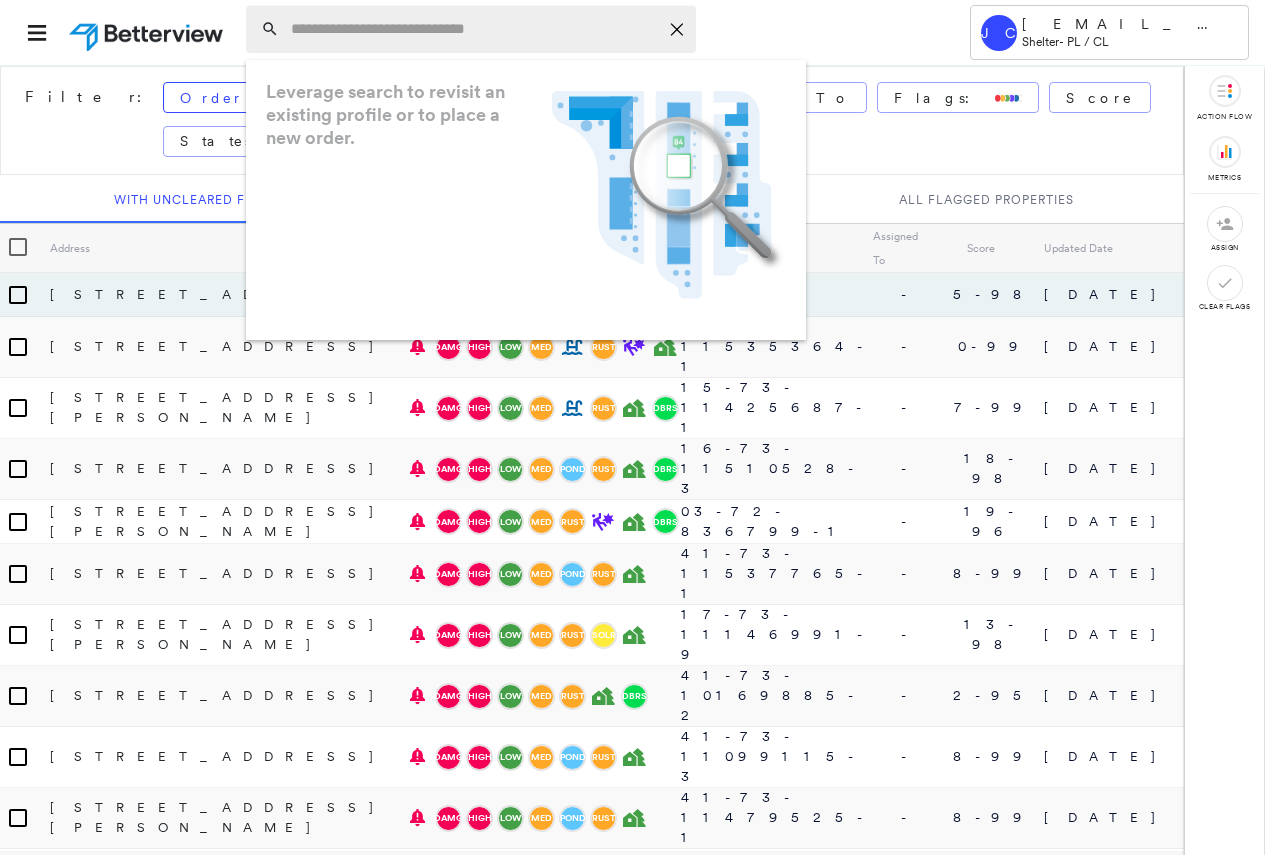 paste on "**********" 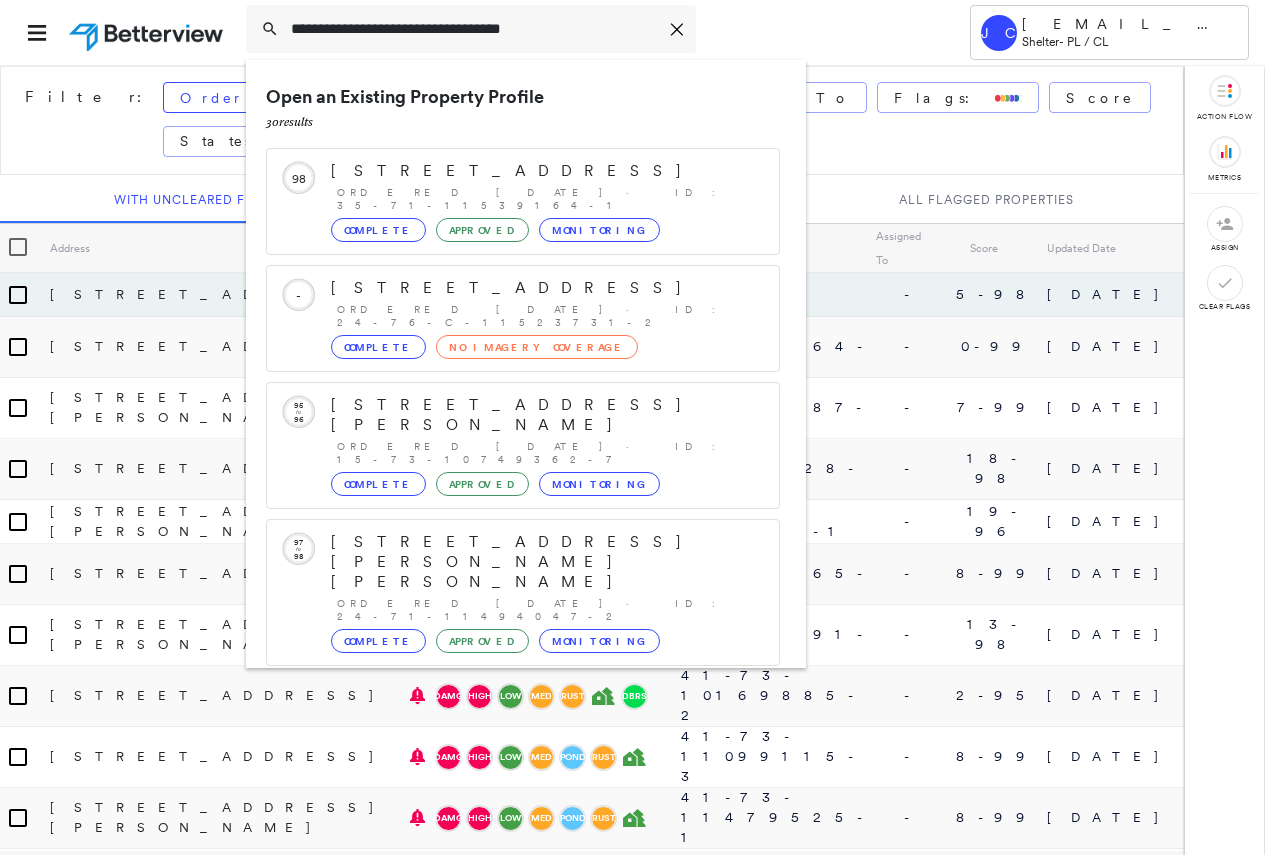 type on "**********" 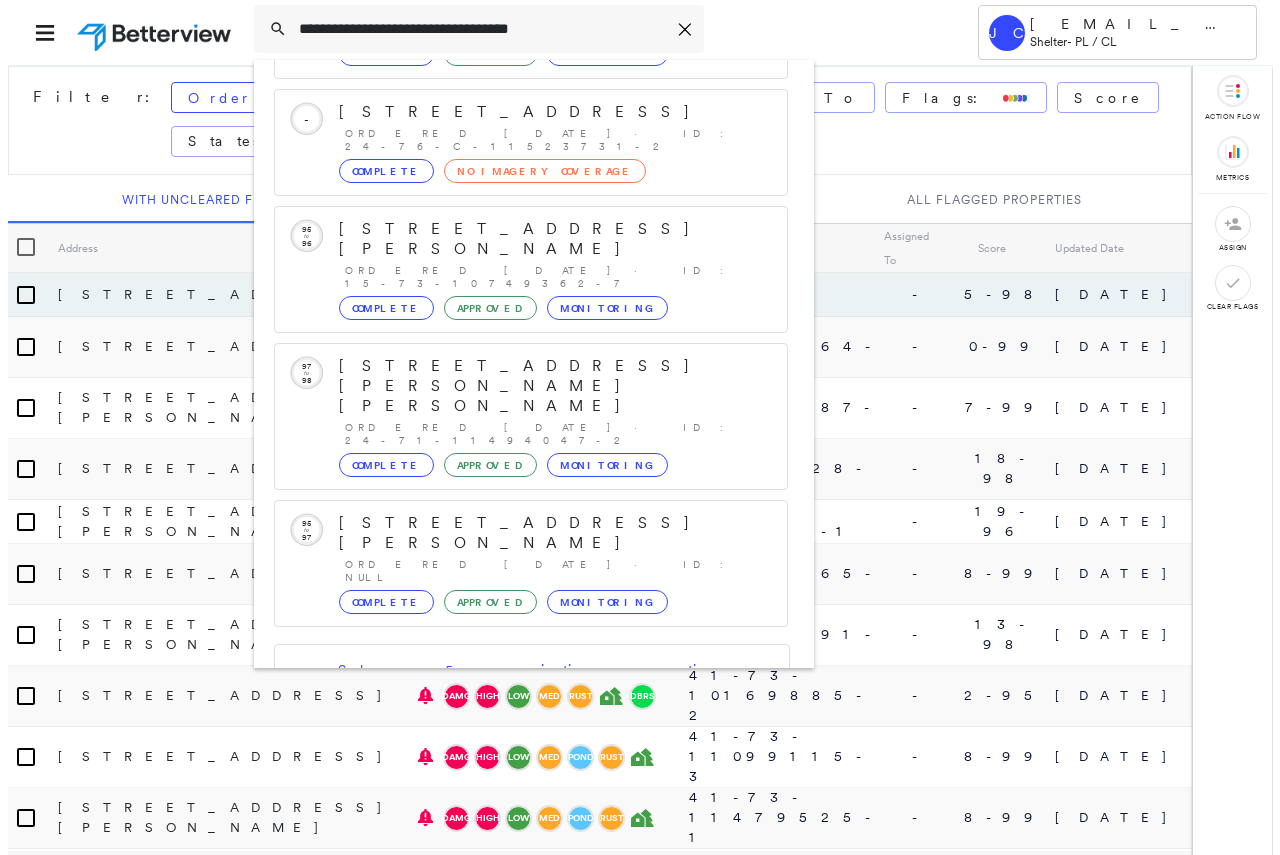 scroll, scrollTop: 213, scrollLeft: 0, axis: vertical 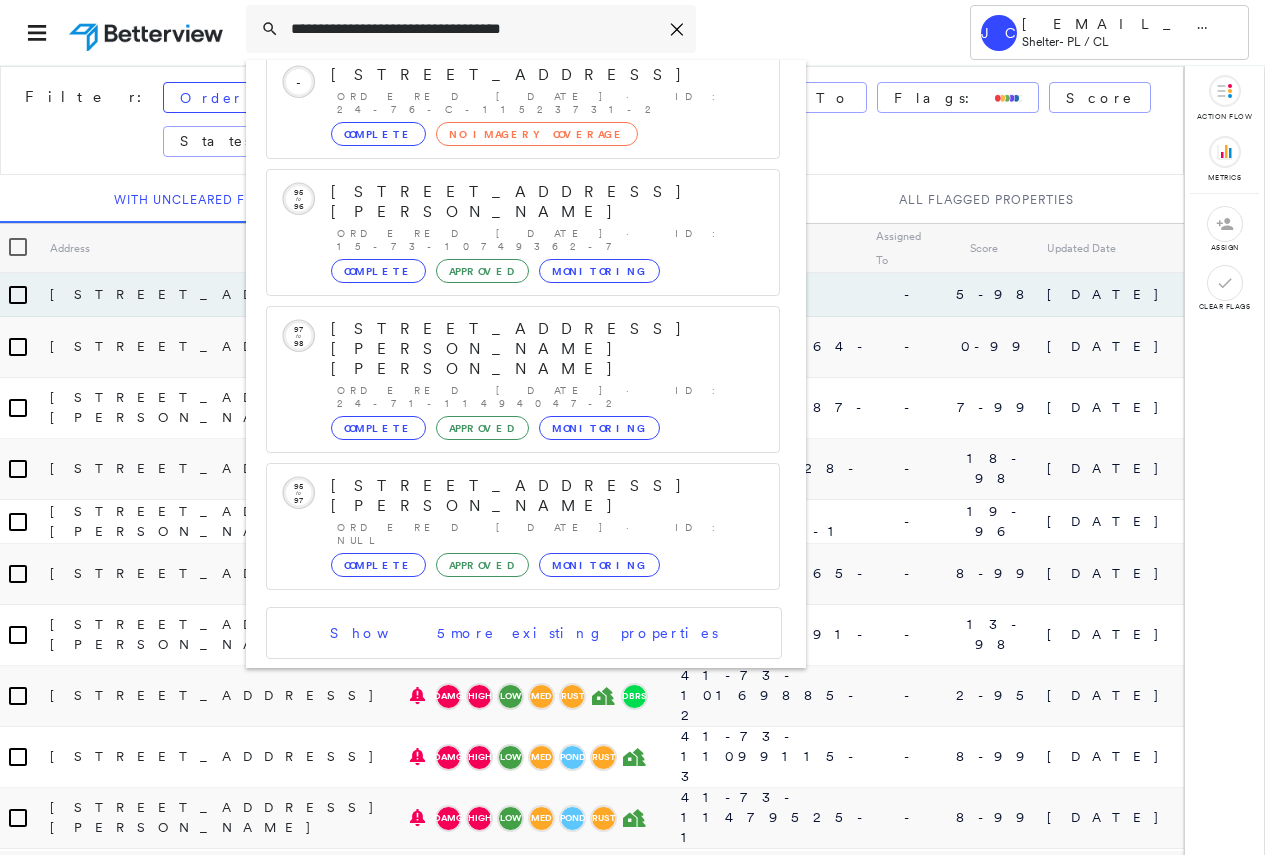 click on "[STREET_ADDRESS][PERSON_NAME]" at bounding box center (501, 771) 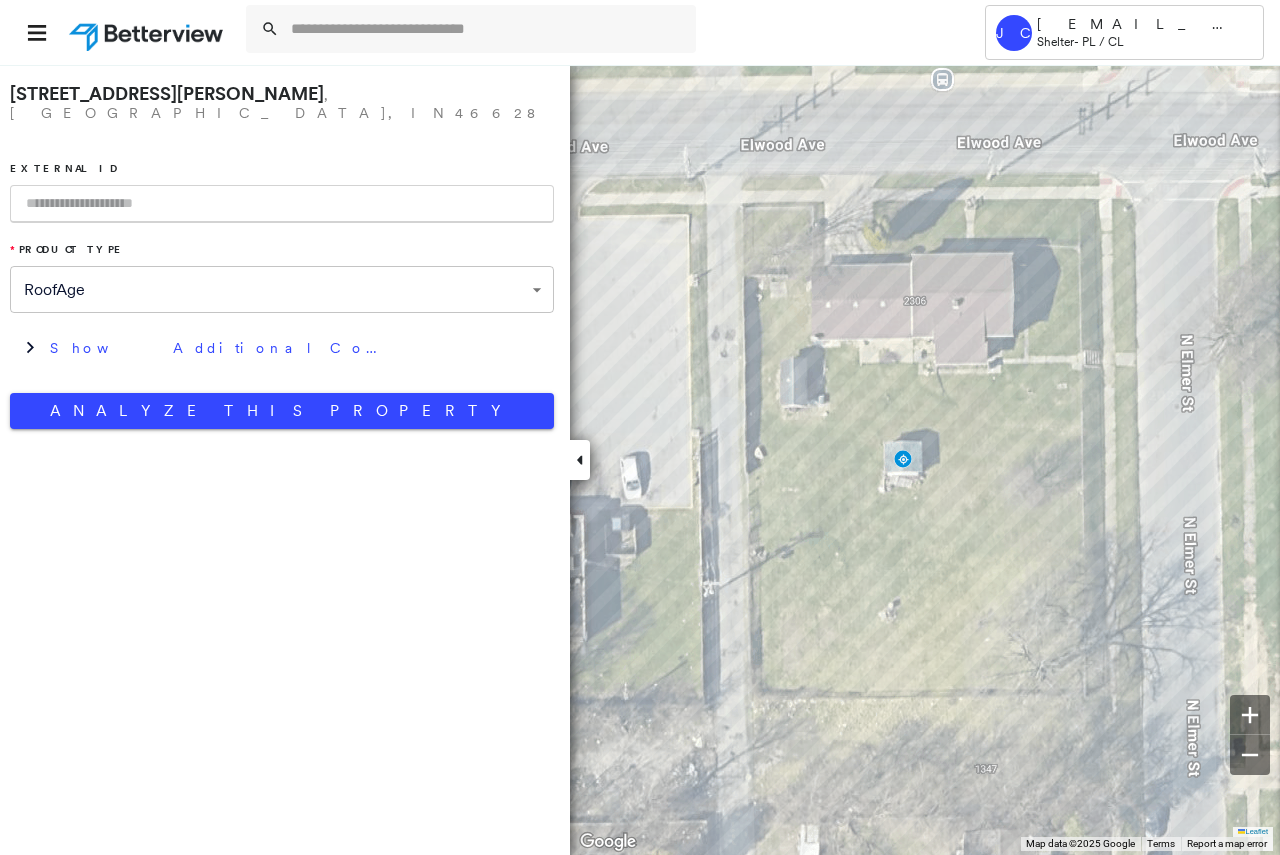 click on "**********" at bounding box center [640, 427] 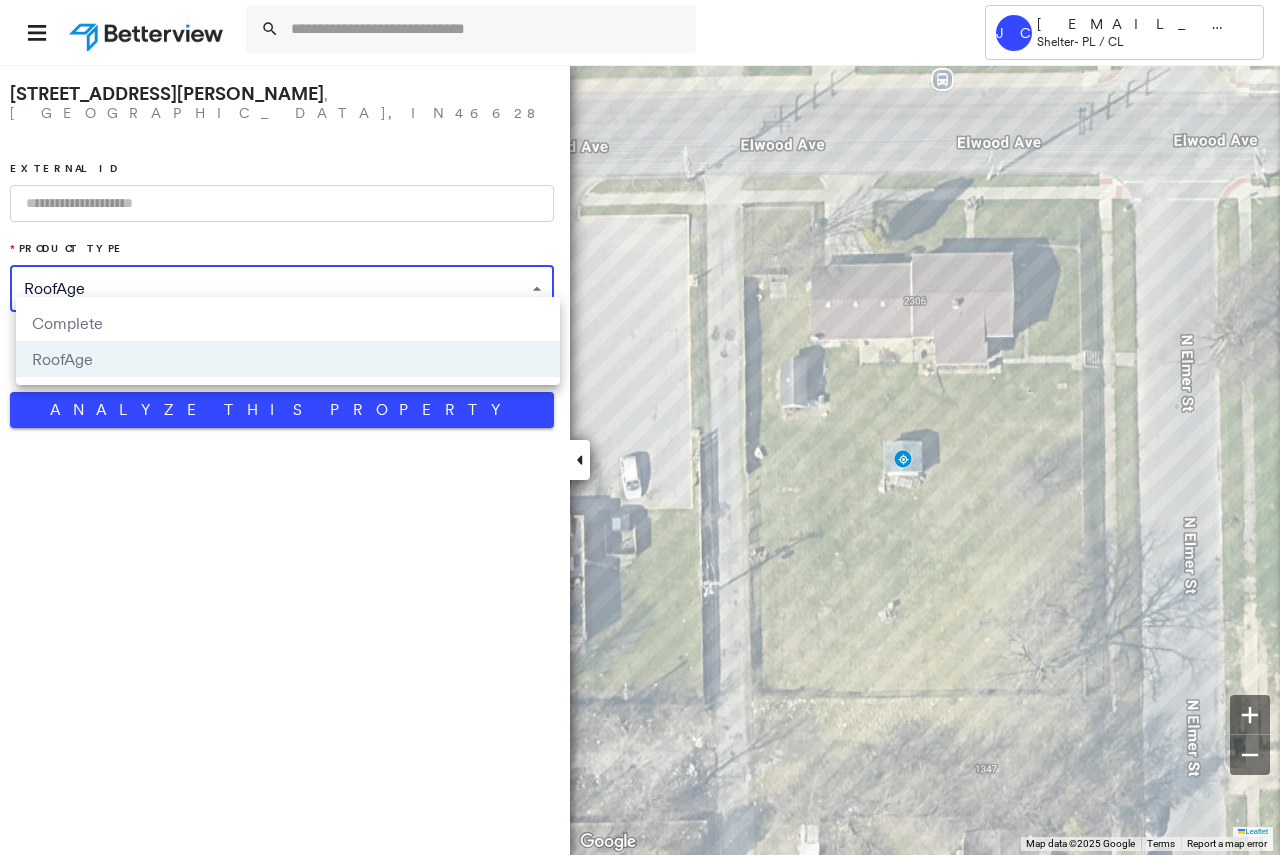 click on "Complete" at bounding box center [288, 323] 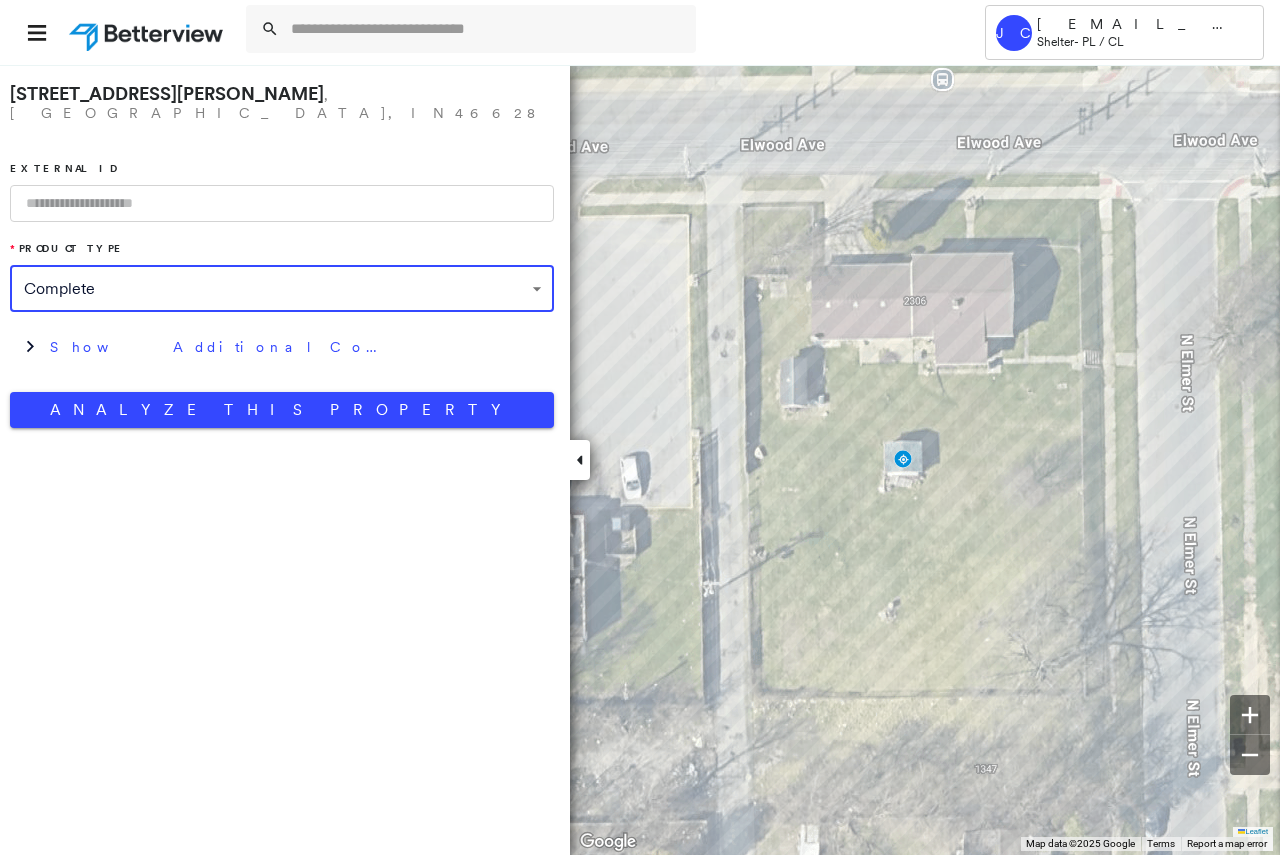 click at bounding box center [282, 203] 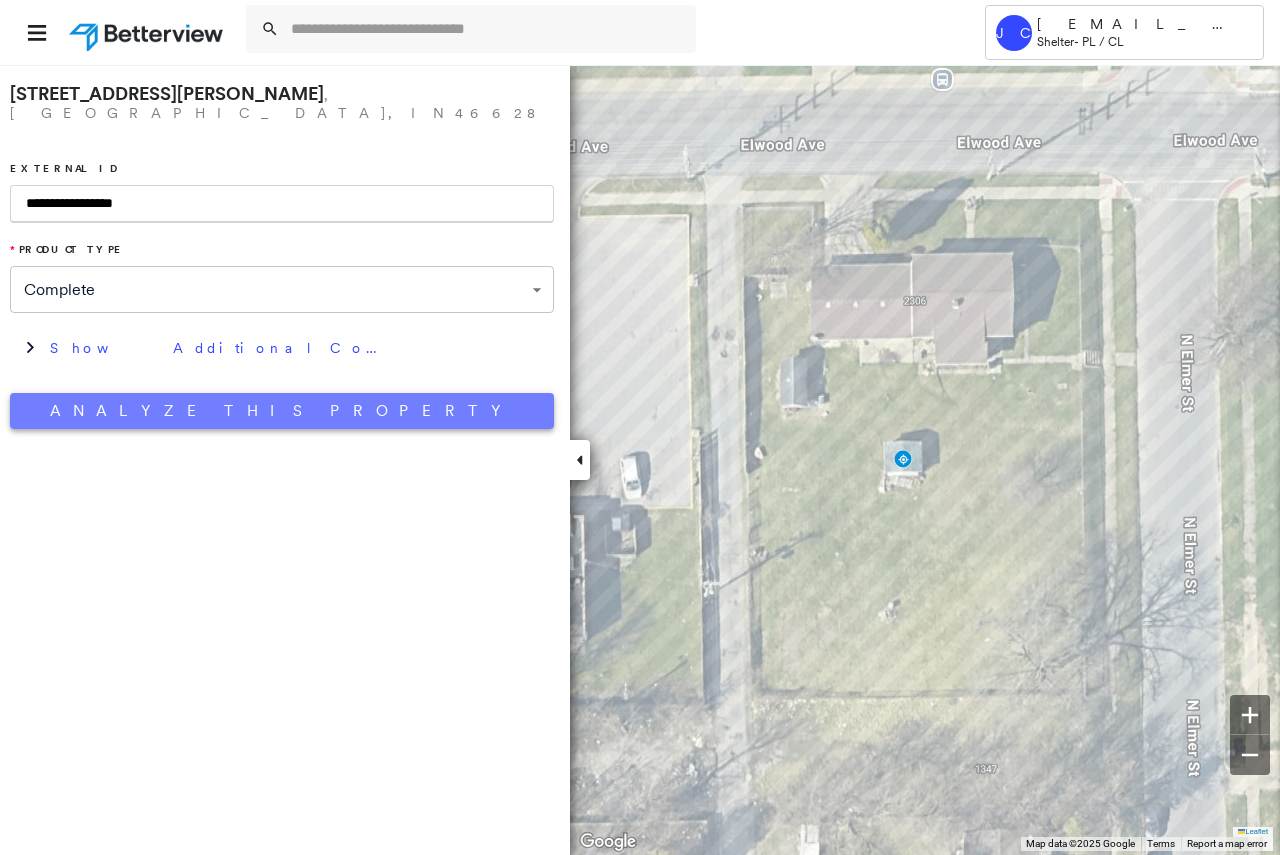 type on "**********" 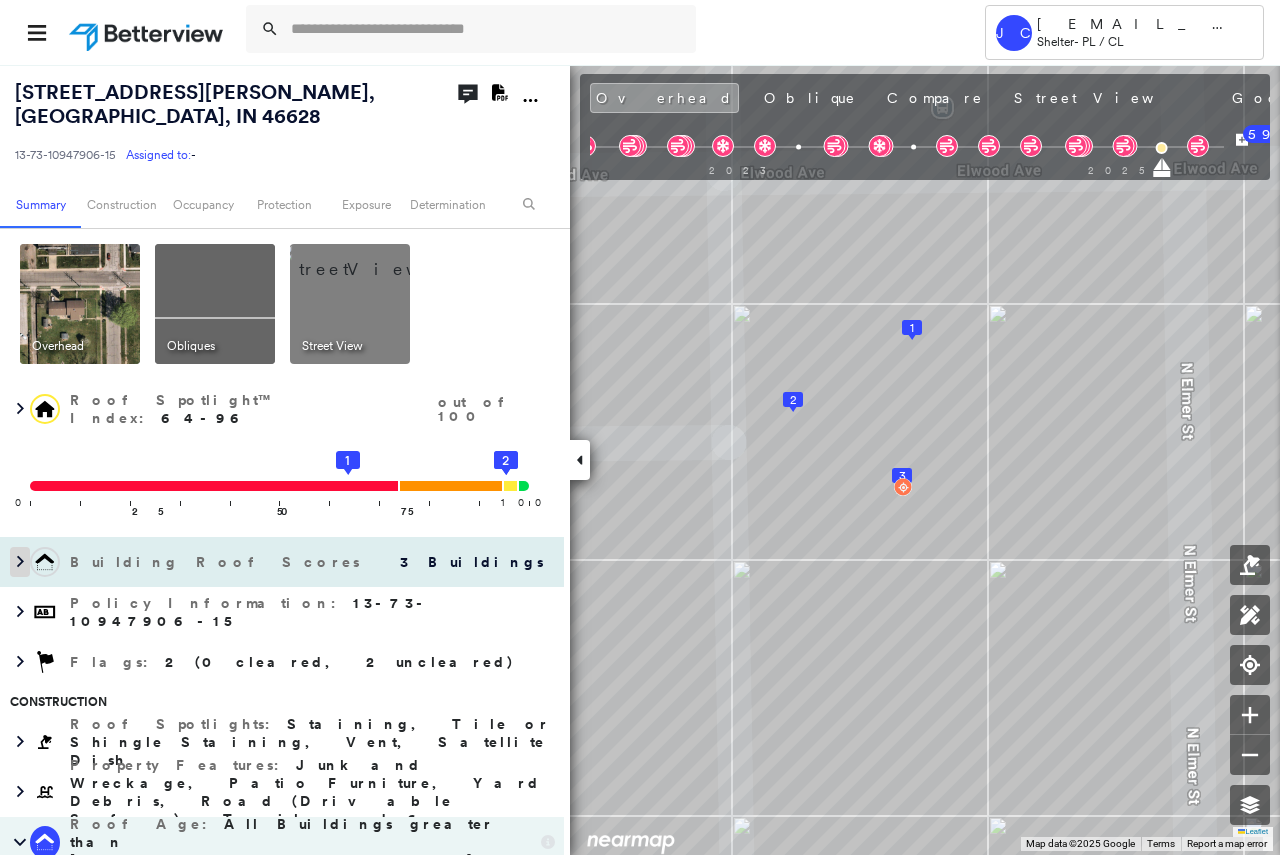 click 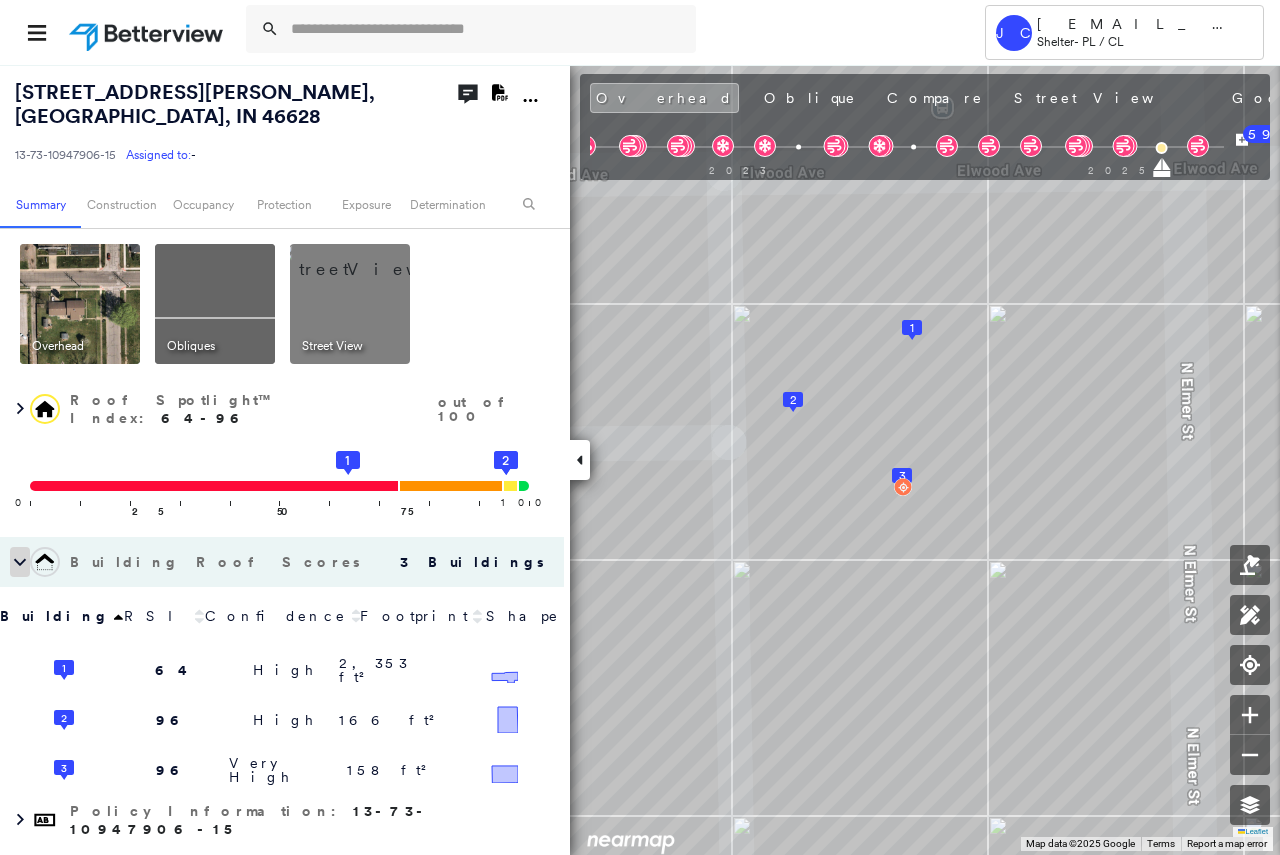 click 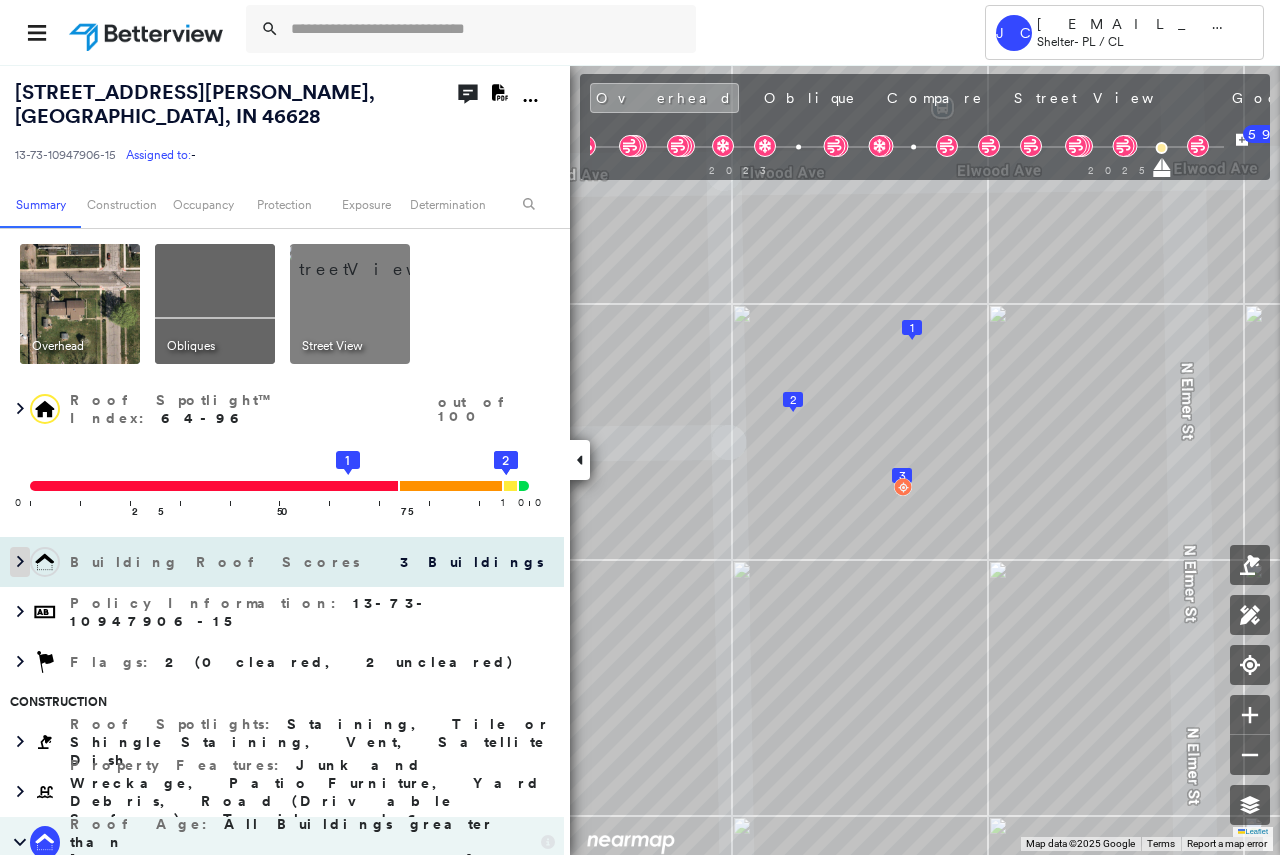 click 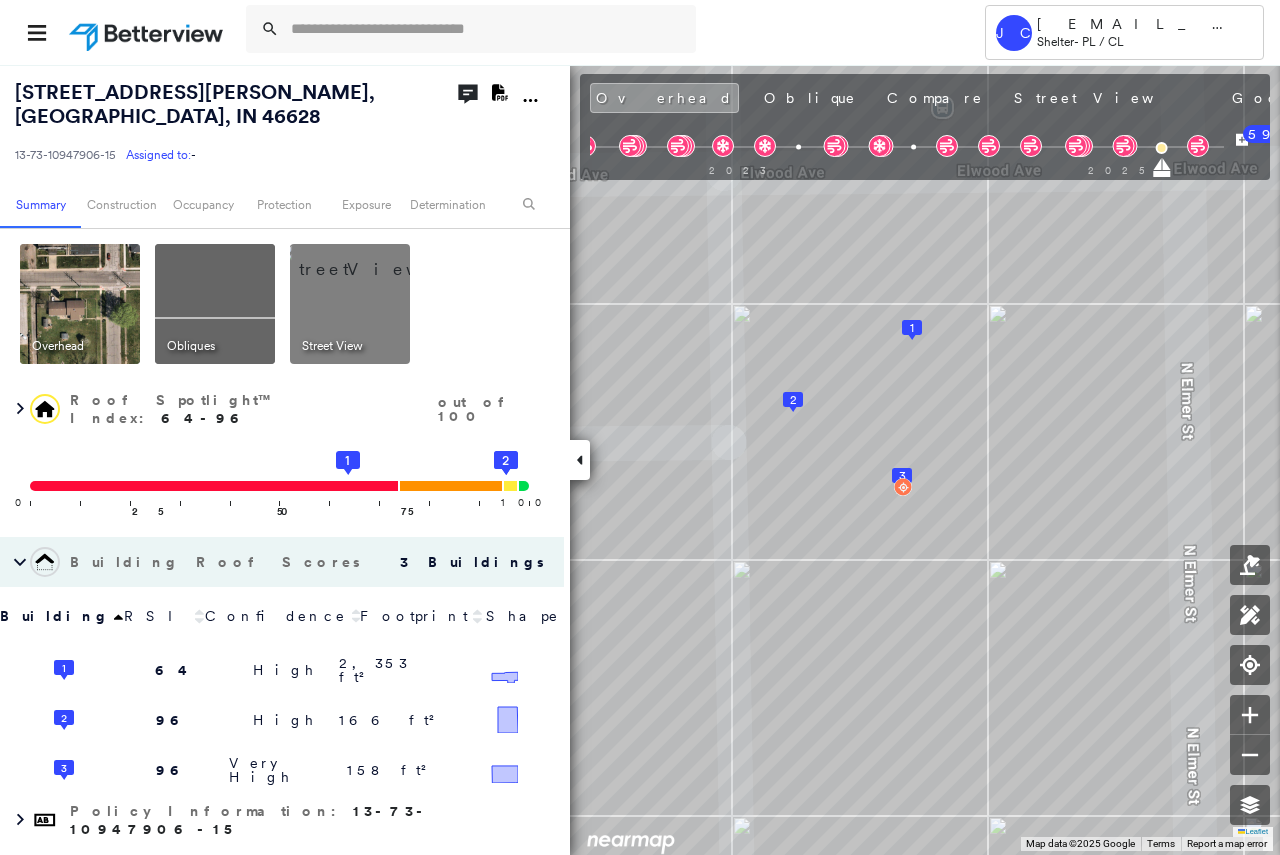 click at bounding box center (374, 259) 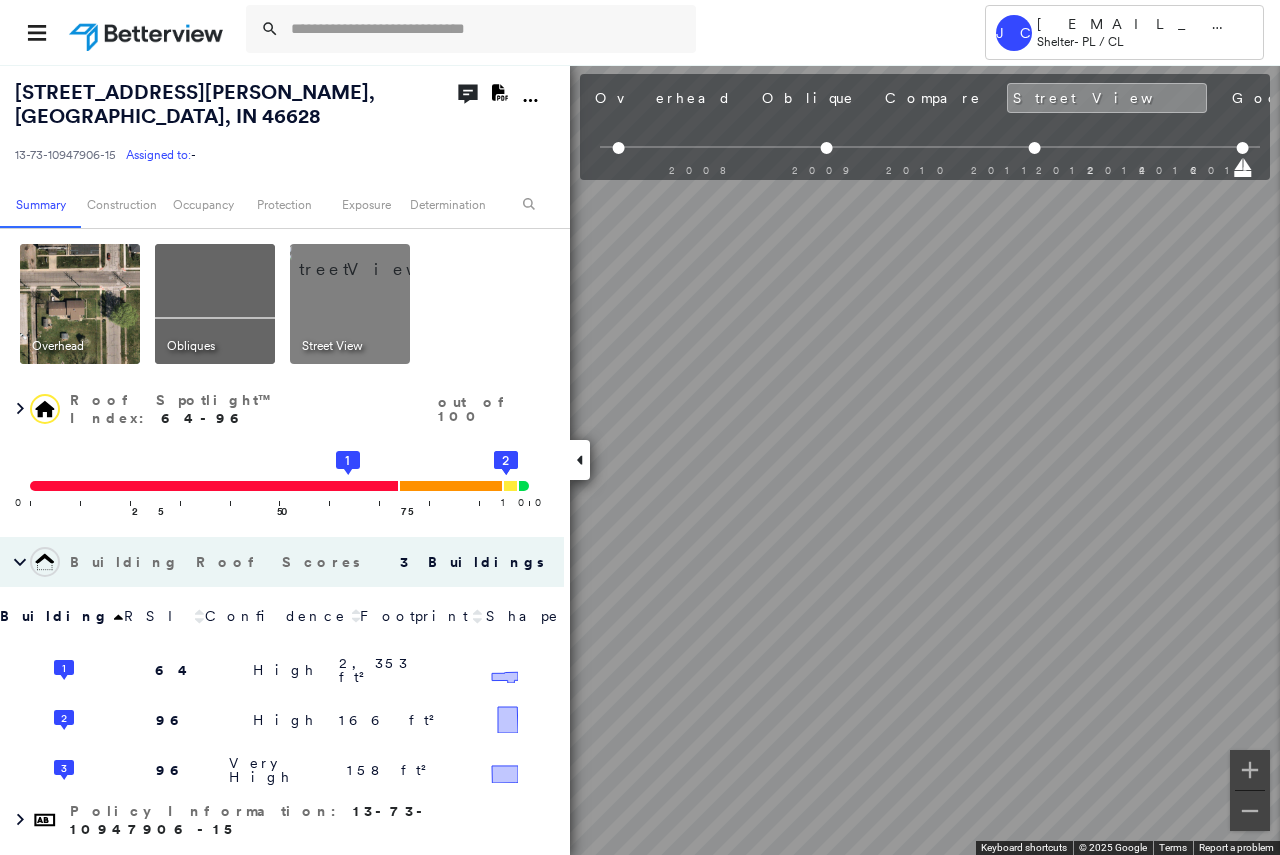 click at bounding box center (80, 304) 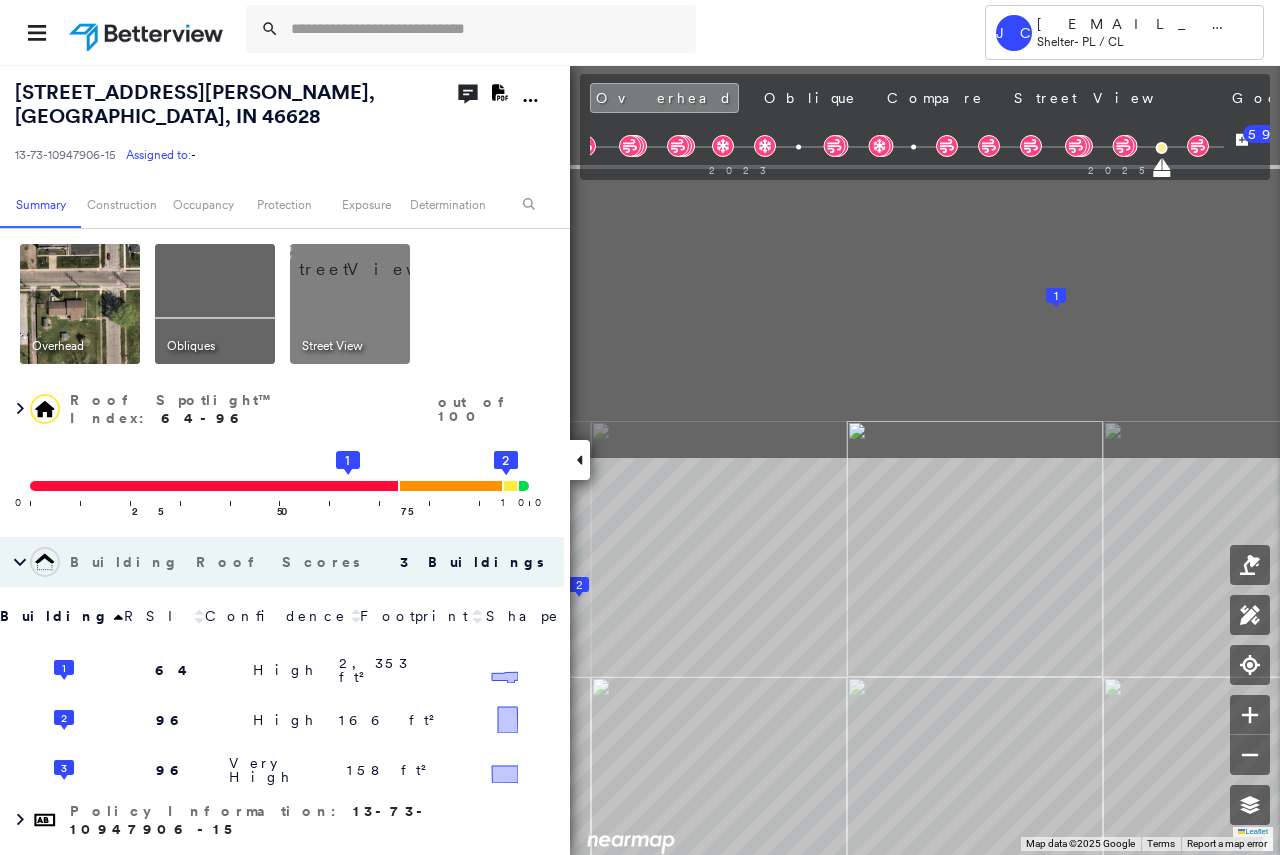 click on "Tower JC [EMAIL_ADDRESS][DOMAIN_NAME] Shelter  -   PL / CL [STREET_ADDRESS][PERSON_NAME] 13-73-10947906-15 Assigned to:  - Assigned to:  - 13-73-10947906-15 Assigned to:  - Open Comments Download PDF Report Summary Construction Occupancy Protection Exposure Determination Overhead Obliques Street View Roof Spotlight™ Index :  64-96 out of 100 0 100 25 50 75 1 3 2 Building Roof Scores 3 Buildings Building RSI Confidence Footprint Shape 1 64 High 2,353 ft² Shape: [PERSON_NAME] Ratio: 97% Material: Asphalt Shingle Ratio: 99% Slope: 20  degrees    (Moderate) Height: 18  (1 Story) Square Footage: 2,353 ft² Staining Prevalent  ( 32%,  750 ft² ) 2 96 High 166 ft² Shape: [PERSON_NAME] Ratio: 85% Material: Asphalt Shingle Ratio: 93% Square Footage: 166 ft² 3 96 Very High 158 ft² Shape: [PERSON_NAME] Ratio: 92% Material: Asphalt Shingle Ratio: 95% Slope: 21  degrees    (Moderate) Height: 9  (1 Story) Square Footage: 158 ft² Policy Information :  13-73-10947906-15 Flags :  2 (0 cleared, 2 uncleared) Construction :  :  :  1 :" at bounding box center (640, 427) 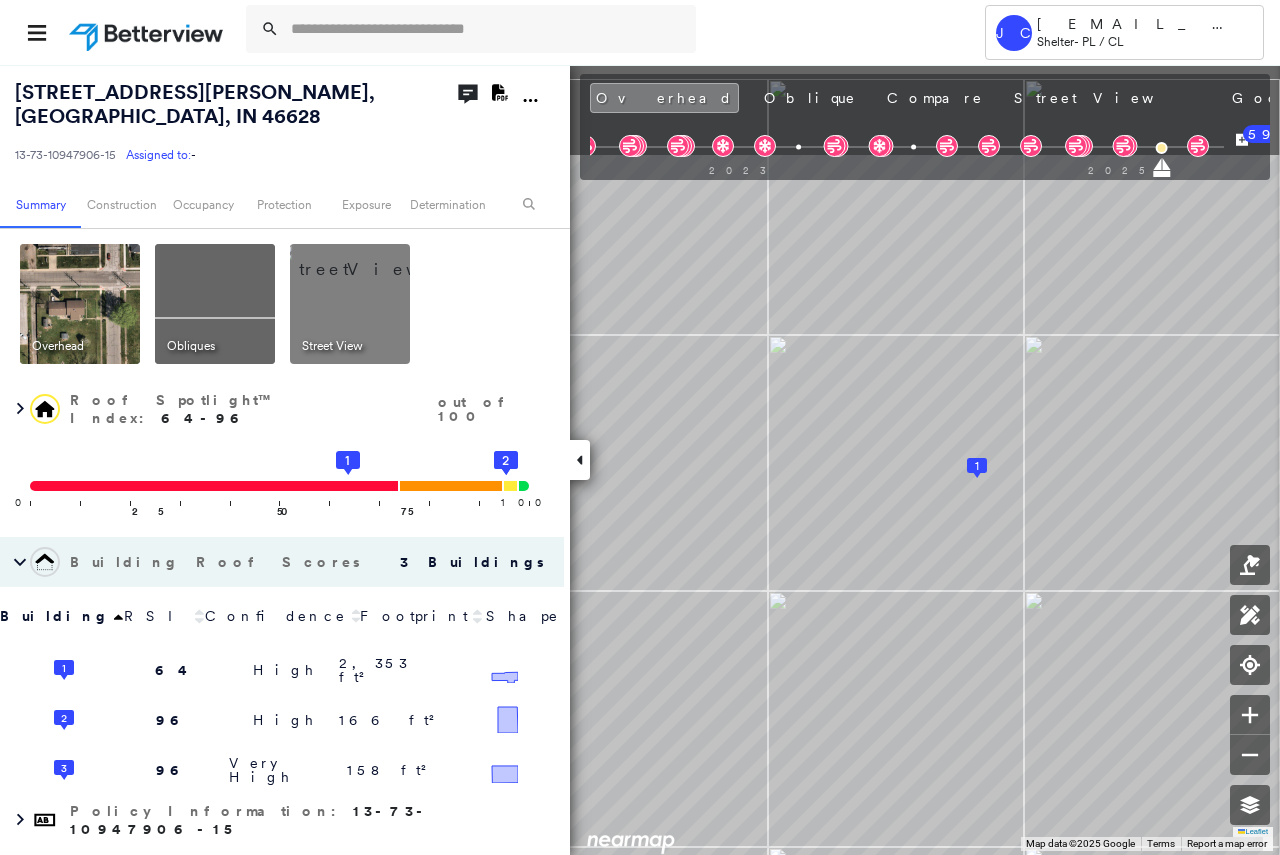 click on "Tower JC [EMAIL_ADDRESS][DOMAIN_NAME] Shelter  -   PL / CL [STREET_ADDRESS][PERSON_NAME] 13-73-10947906-15 Assigned to:  - Assigned to:  - 13-73-10947906-15 Assigned to:  - Open Comments Download PDF Report Summary Construction Occupancy Protection Exposure Determination Overhead Obliques Street View Roof Spotlight™ Index :  64-96 out of 100 0 100 25 50 75 1 3 2 Building Roof Scores 3 Buildings Building RSI Confidence Footprint Shape 1 64 High 2,353 ft² Shape: [PERSON_NAME] Ratio: 97% Material: Asphalt Shingle Ratio: 99% Slope: 20  degrees    (Moderate) Height: 18  (1 Story) Square Footage: 2,353 ft² Staining Prevalent  ( 32%,  750 ft² ) 2 96 High 166 ft² Shape: [PERSON_NAME] Ratio: 85% Material: Asphalt Shingle Ratio: 93% Square Footage: 166 ft² 3 96 Very High 158 ft² Shape: [PERSON_NAME] Ratio: 92% Material: Asphalt Shingle Ratio: 95% Slope: 21  degrees    (Moderate) Height: 9  (1 Story) Square Footage: 158 ft² Policy Information :  13-73-10947906-15 Flags :  2 (0 cleared, 2 uncleared) Construction :  :  :  1 :" at bounding box center [640, 427] 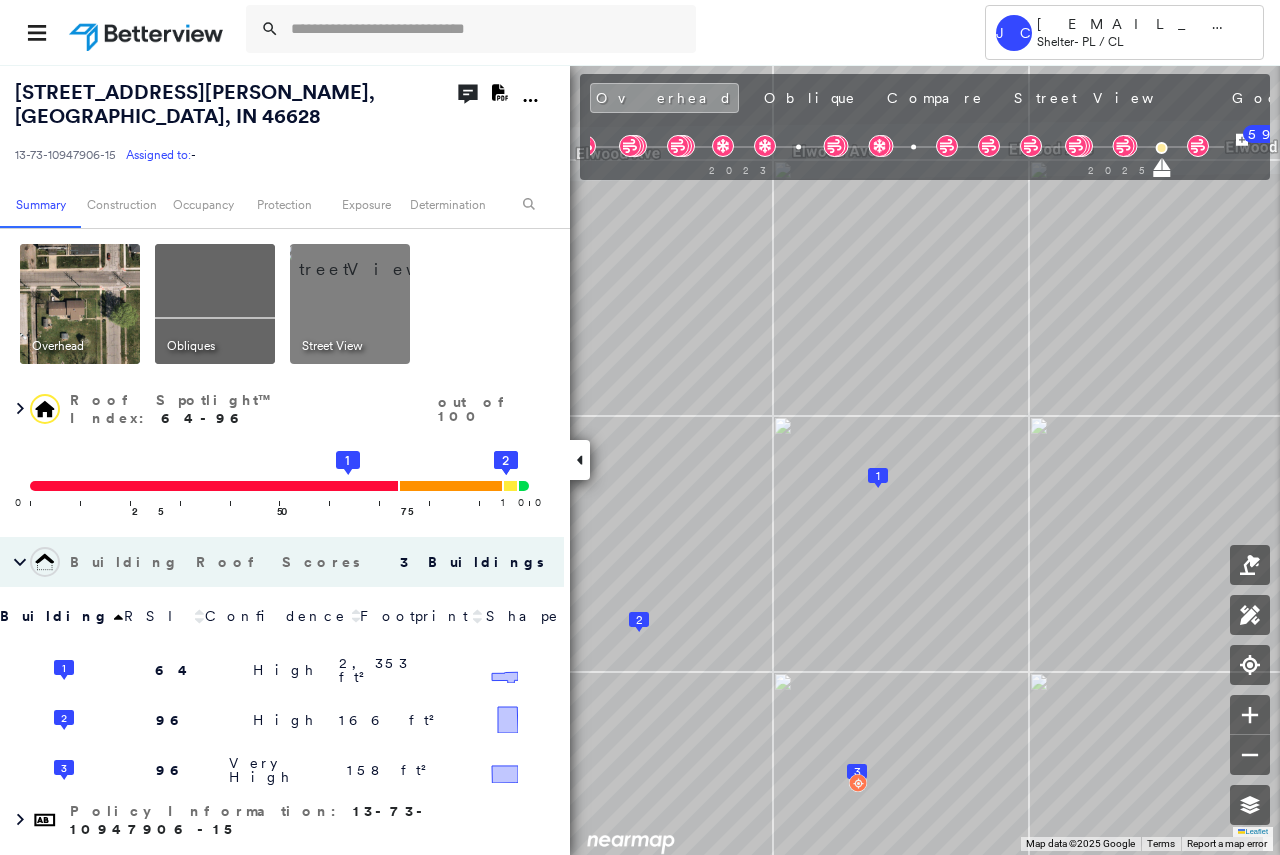 click at bounding box center (215, 304) 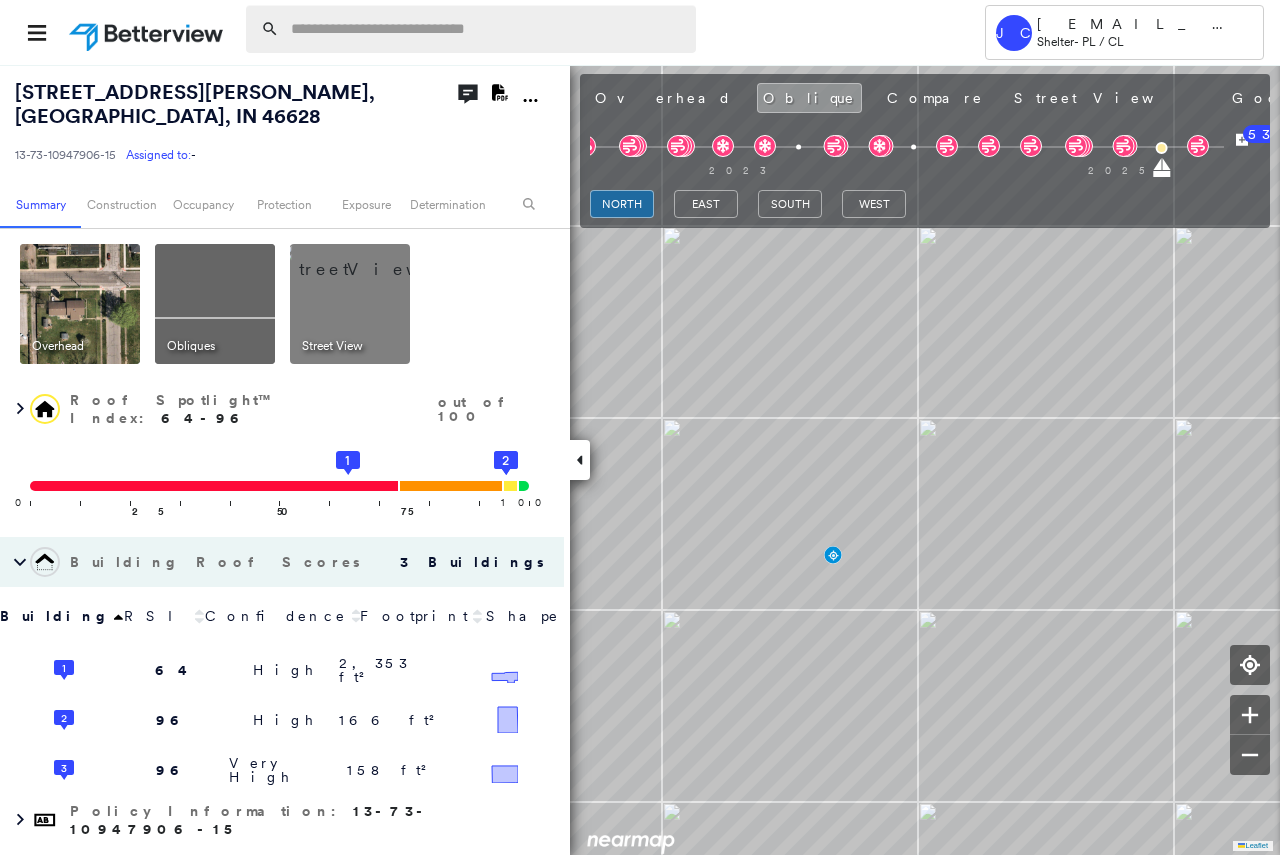click at bounding box center [487, 29] 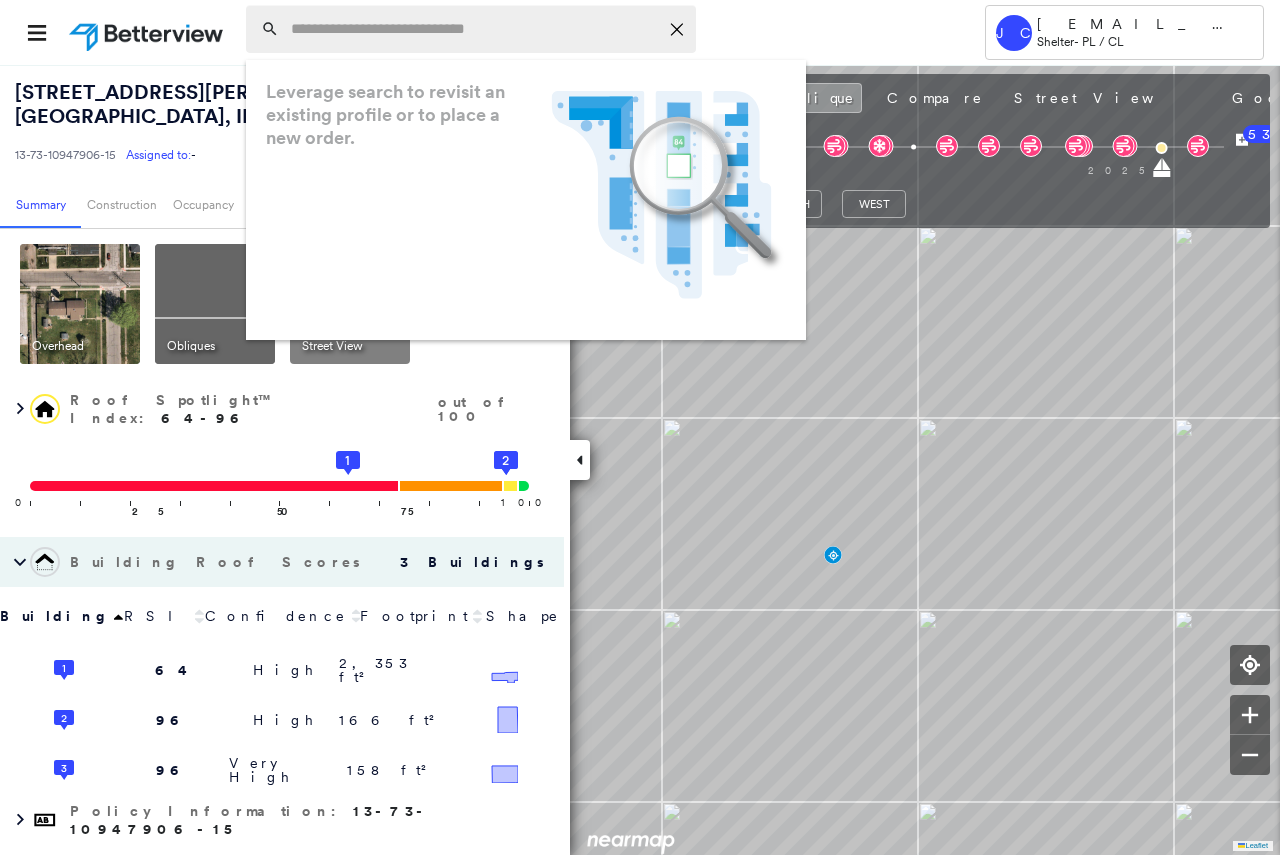 paste on "**********" 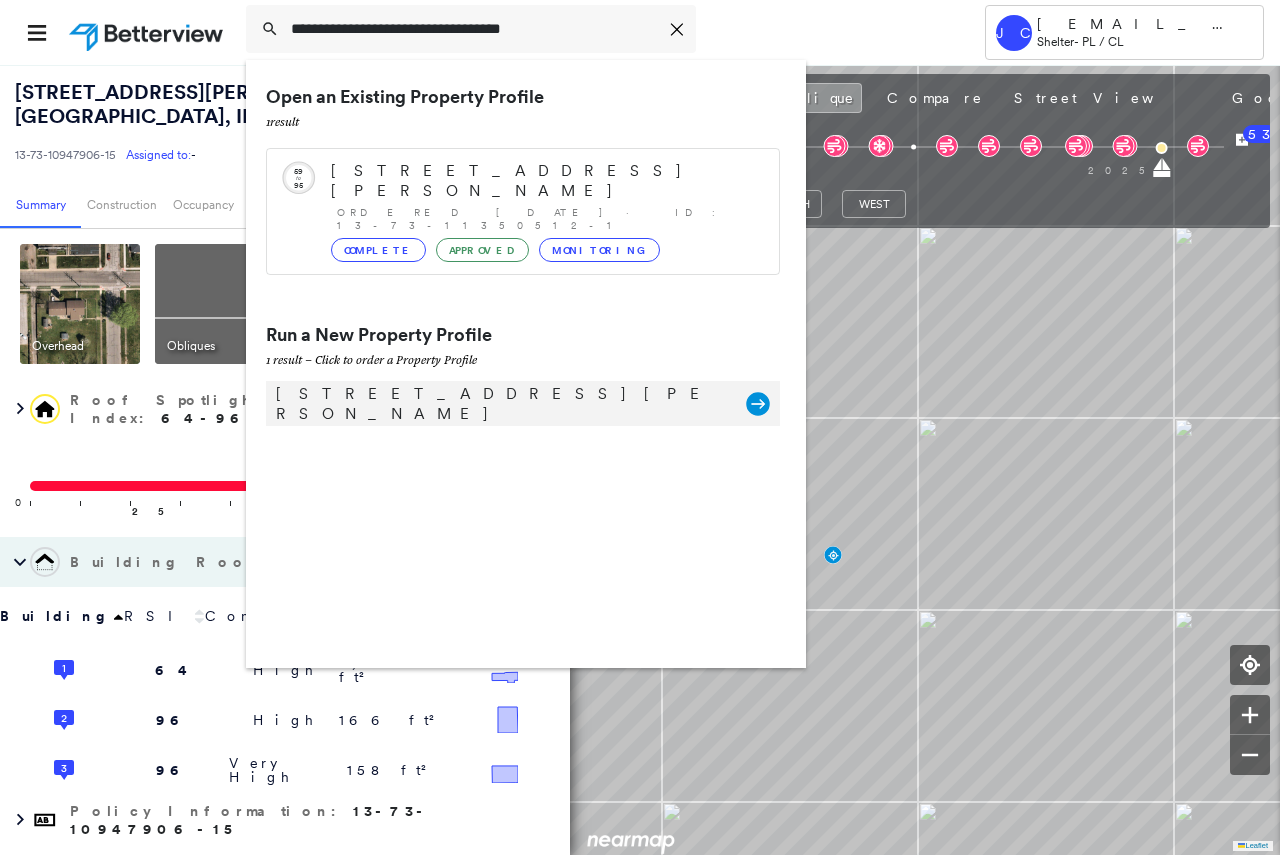 type on "**********" 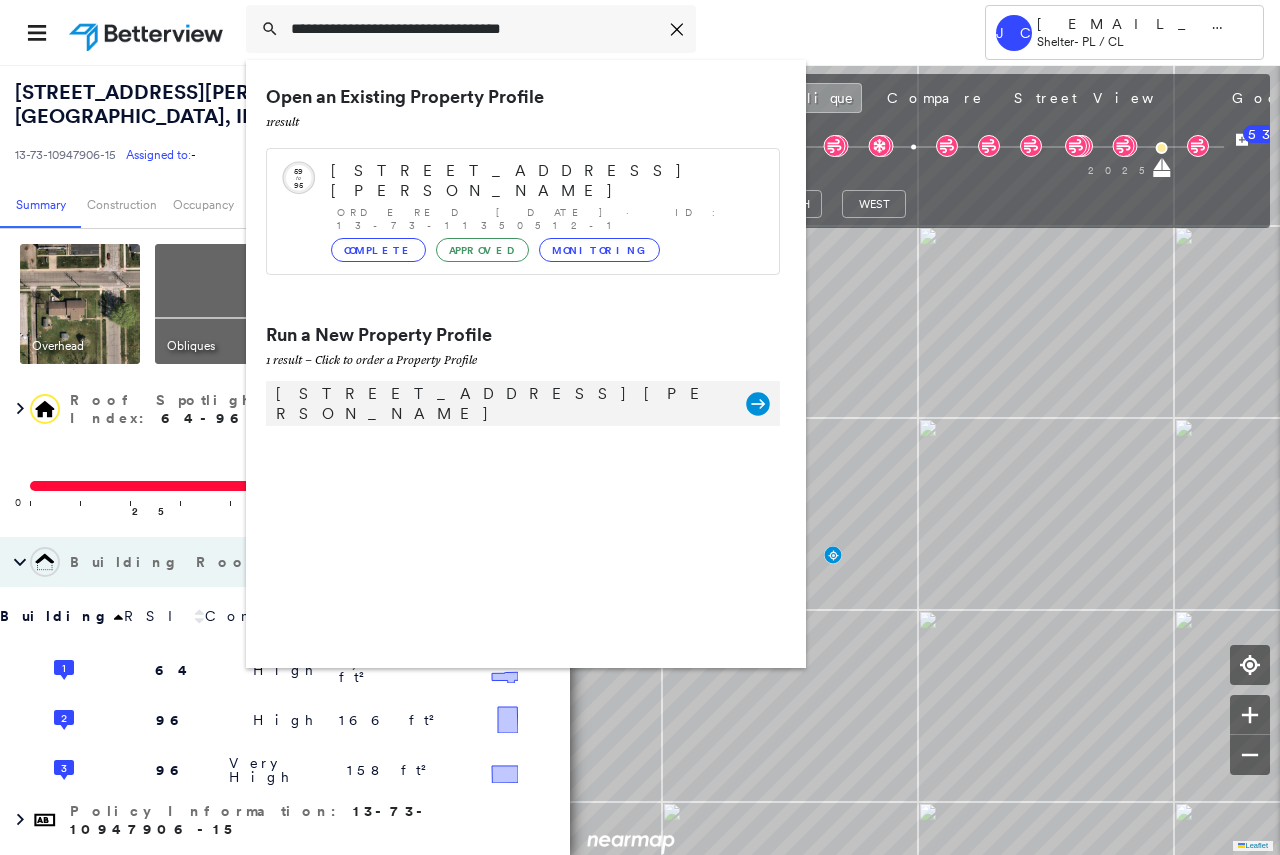 click on "[STREET_ADDRESS][PERSON_NAME]" at bounding box center [501, 404] 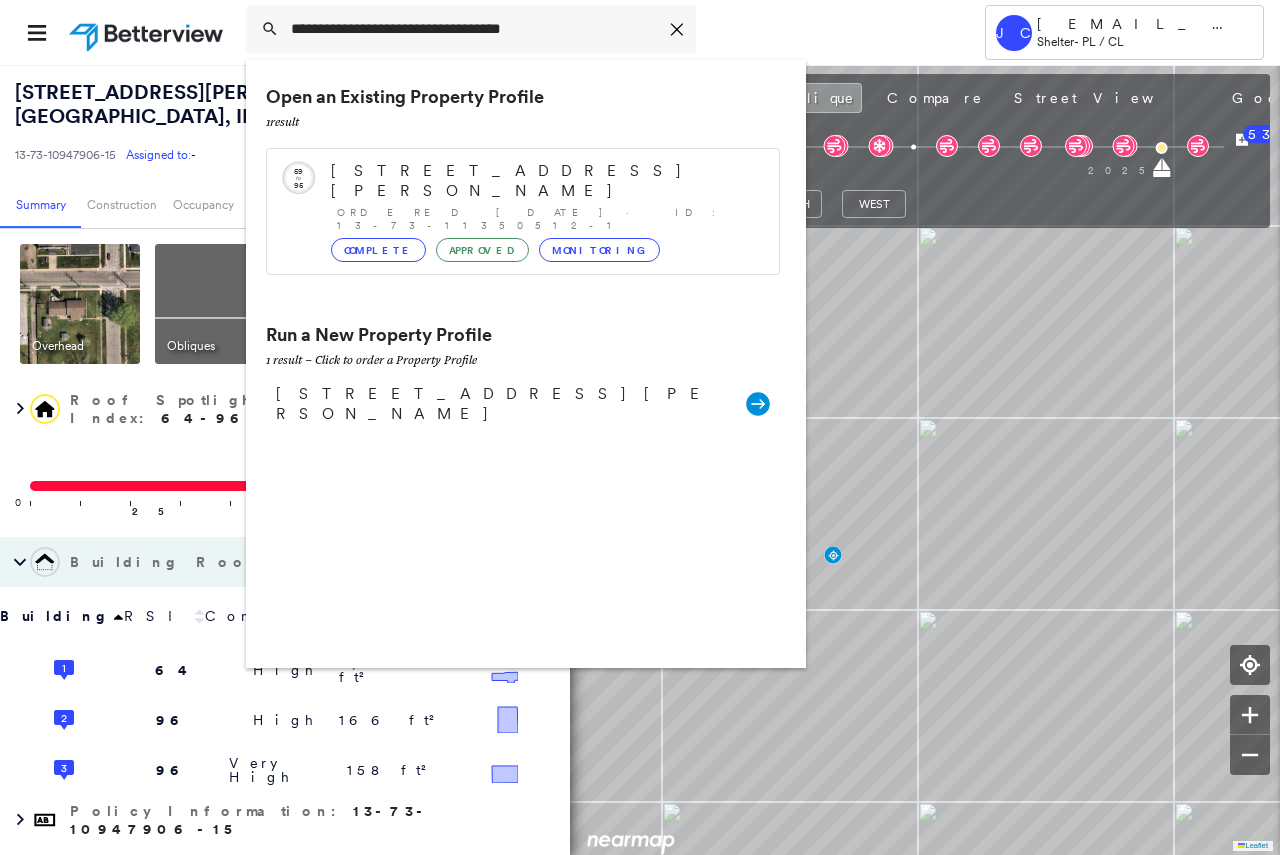 type 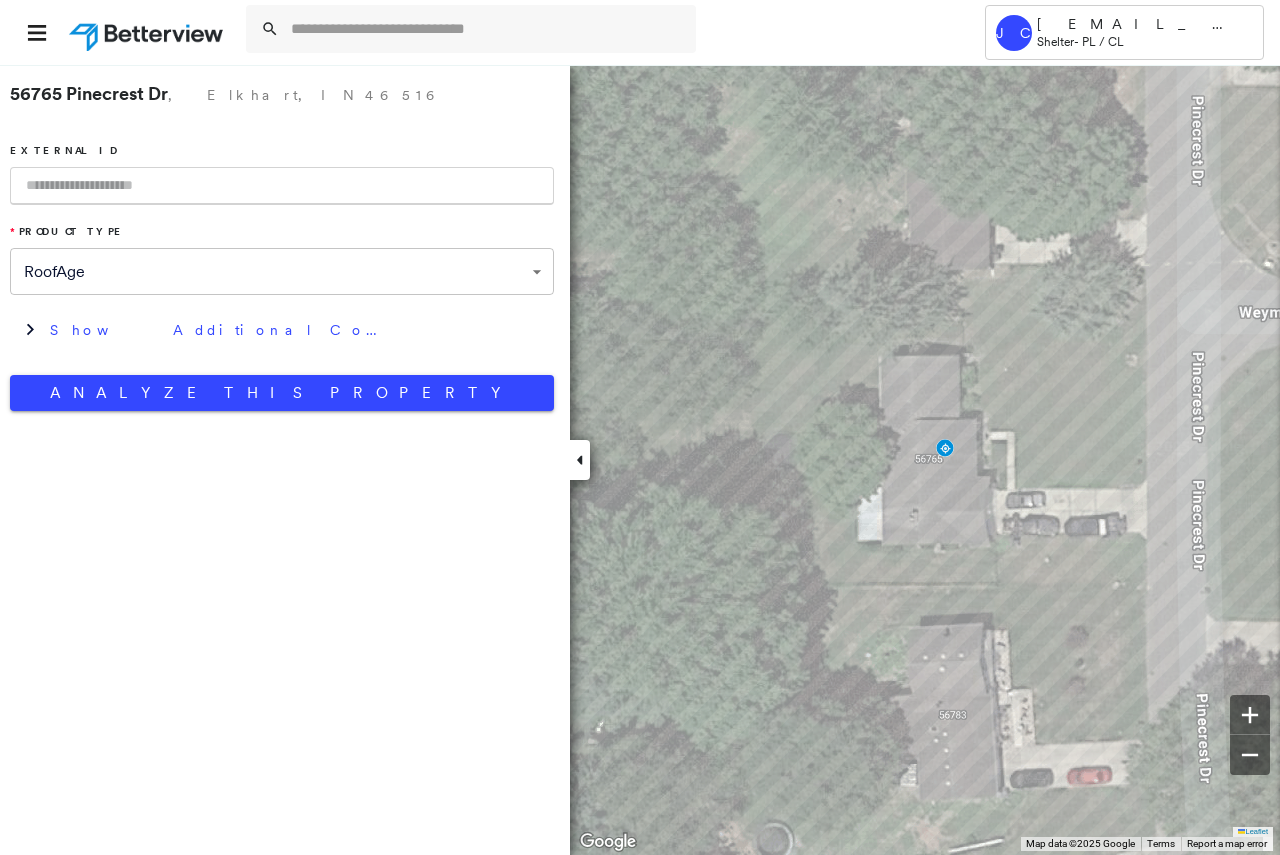 click on "**********" at bounding box center [640, 427] 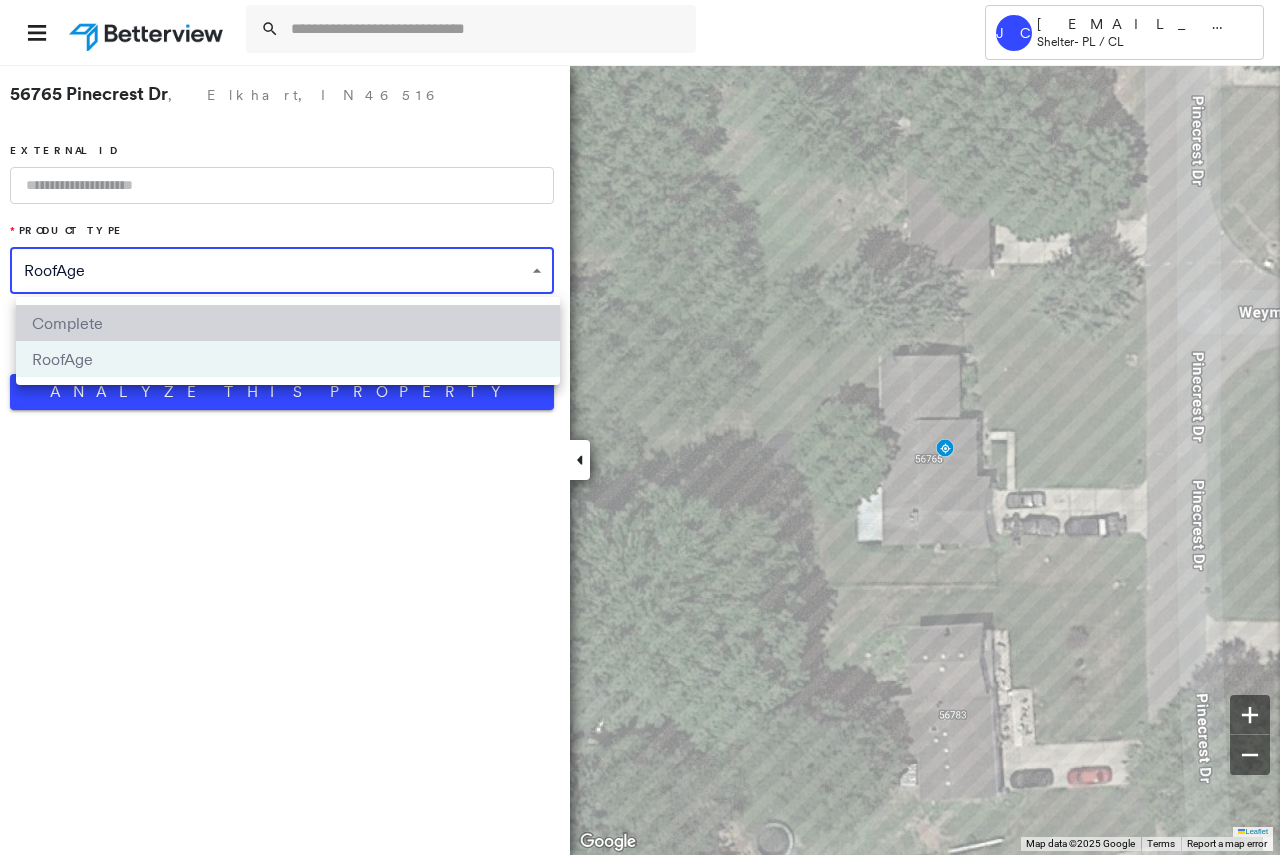 click on "Complete" at bounding box center (288, 323) 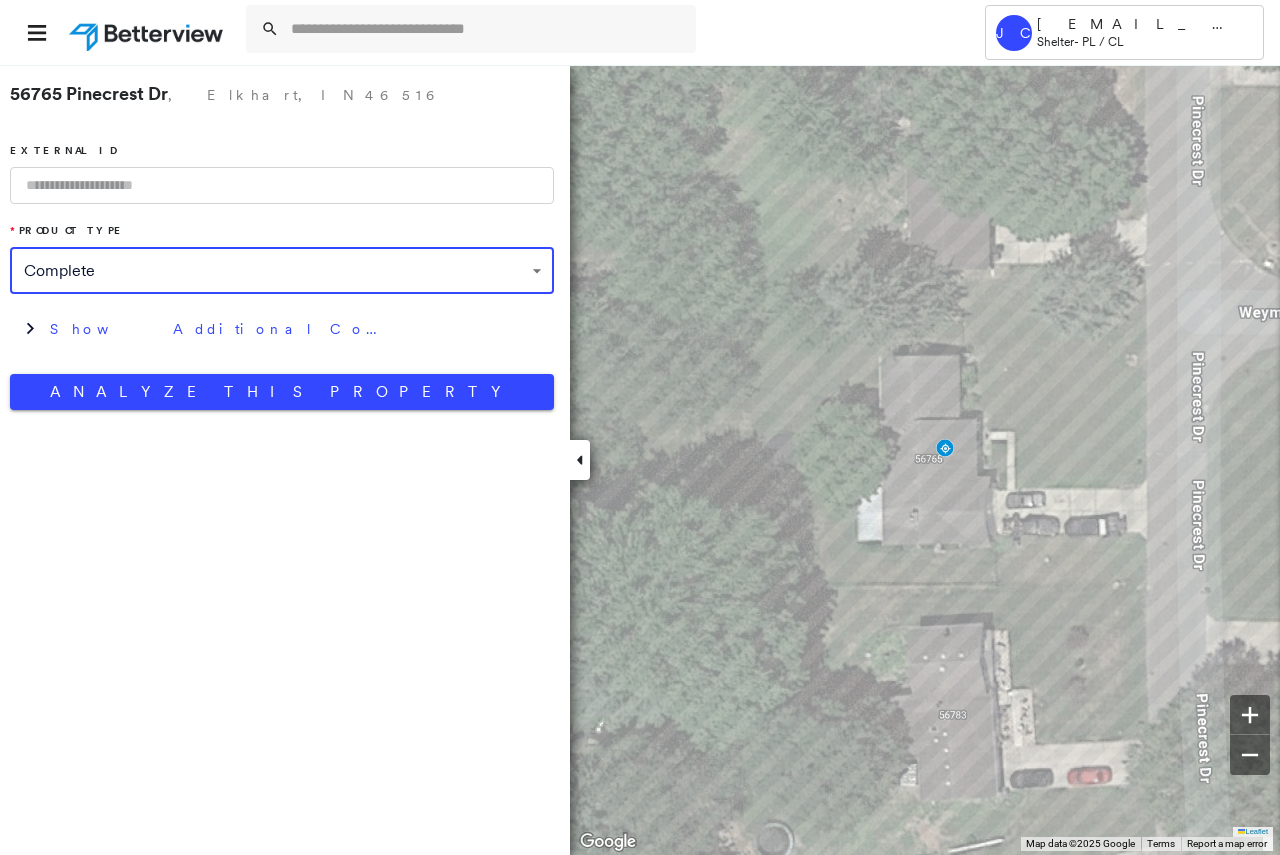 click at bounding box center [282, 185] 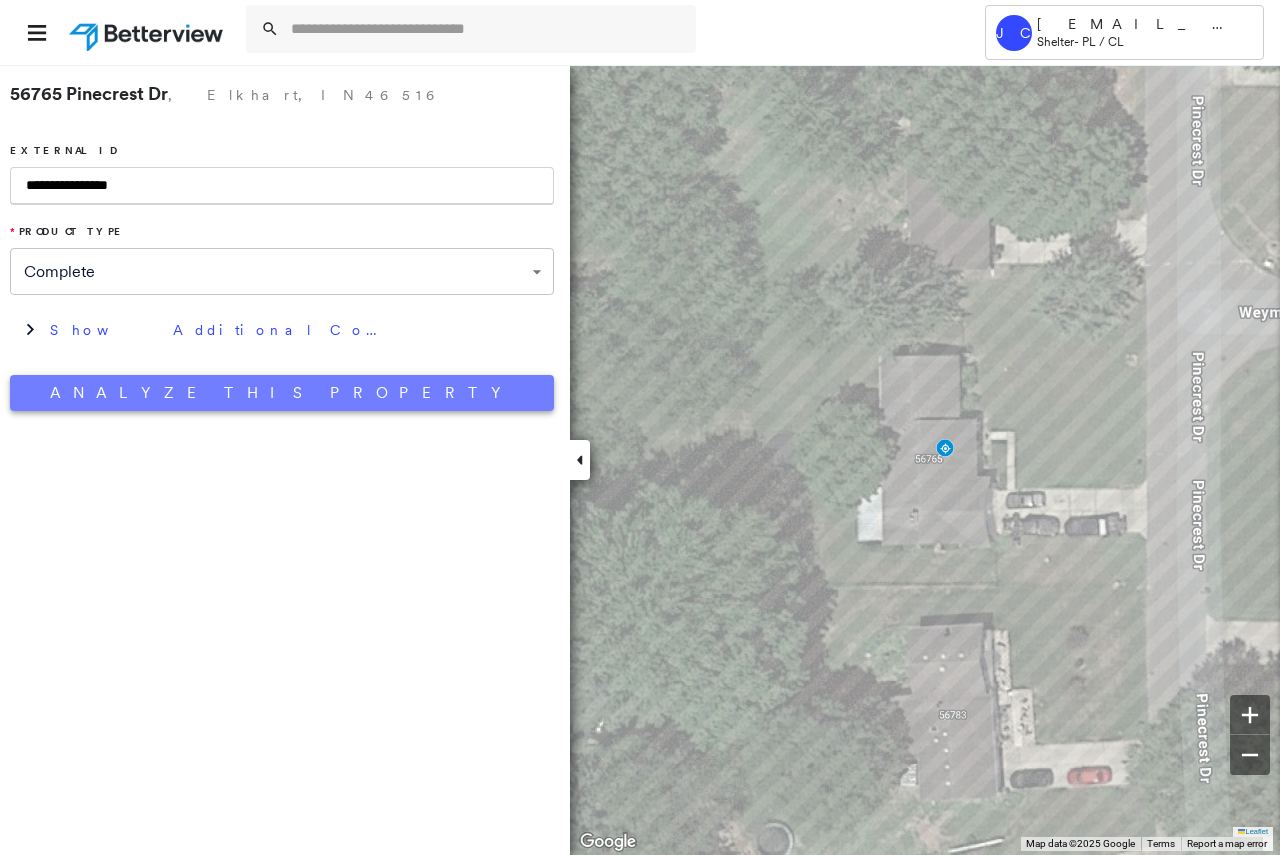 type on "**********" 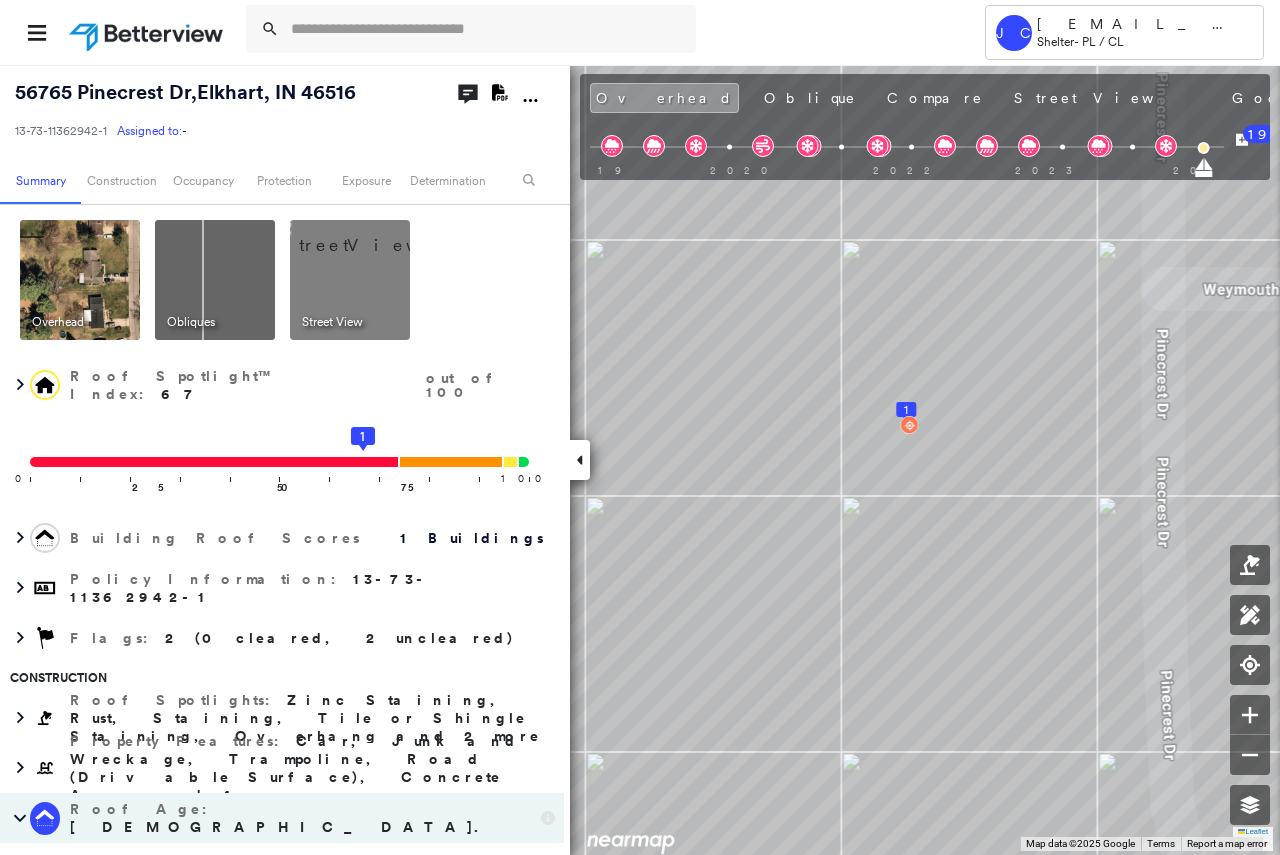 click at bounding box center (374, 235) 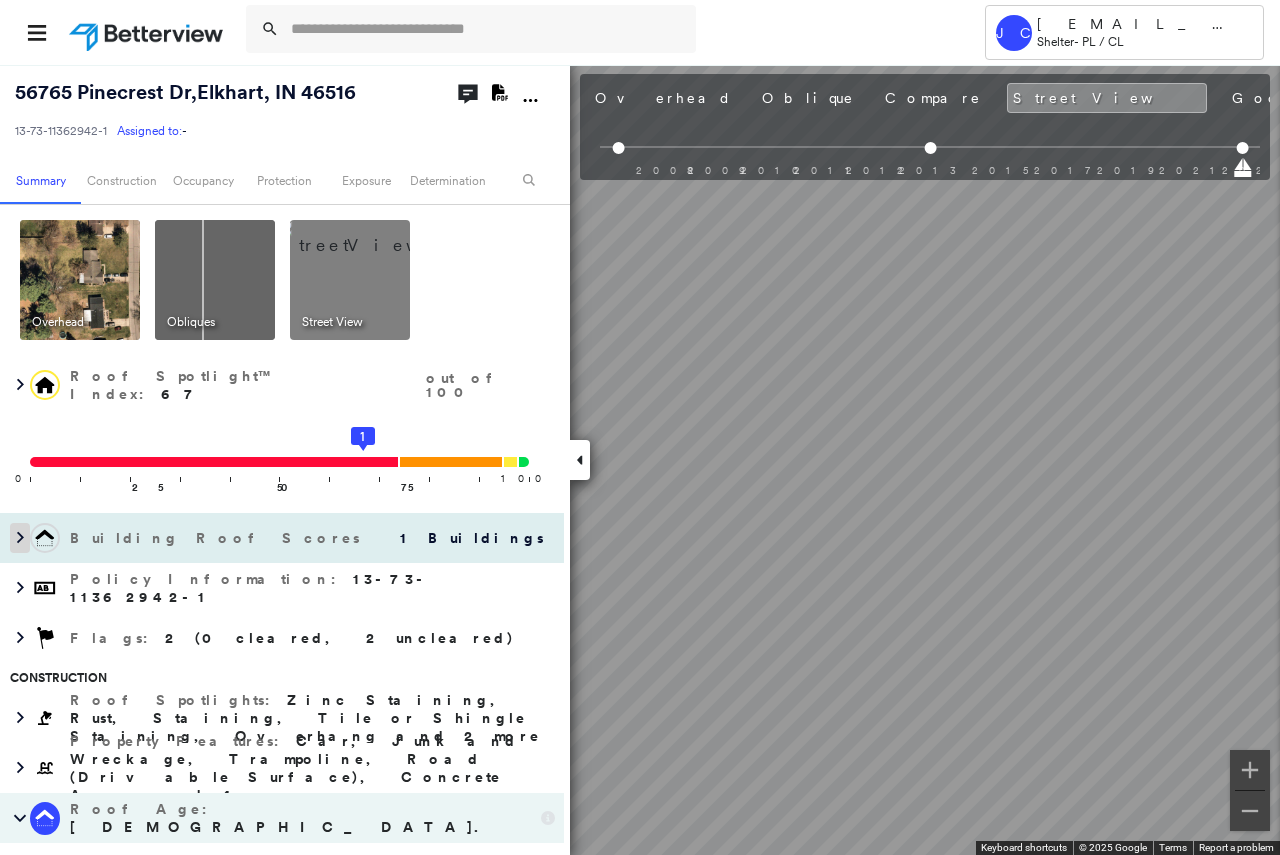 click 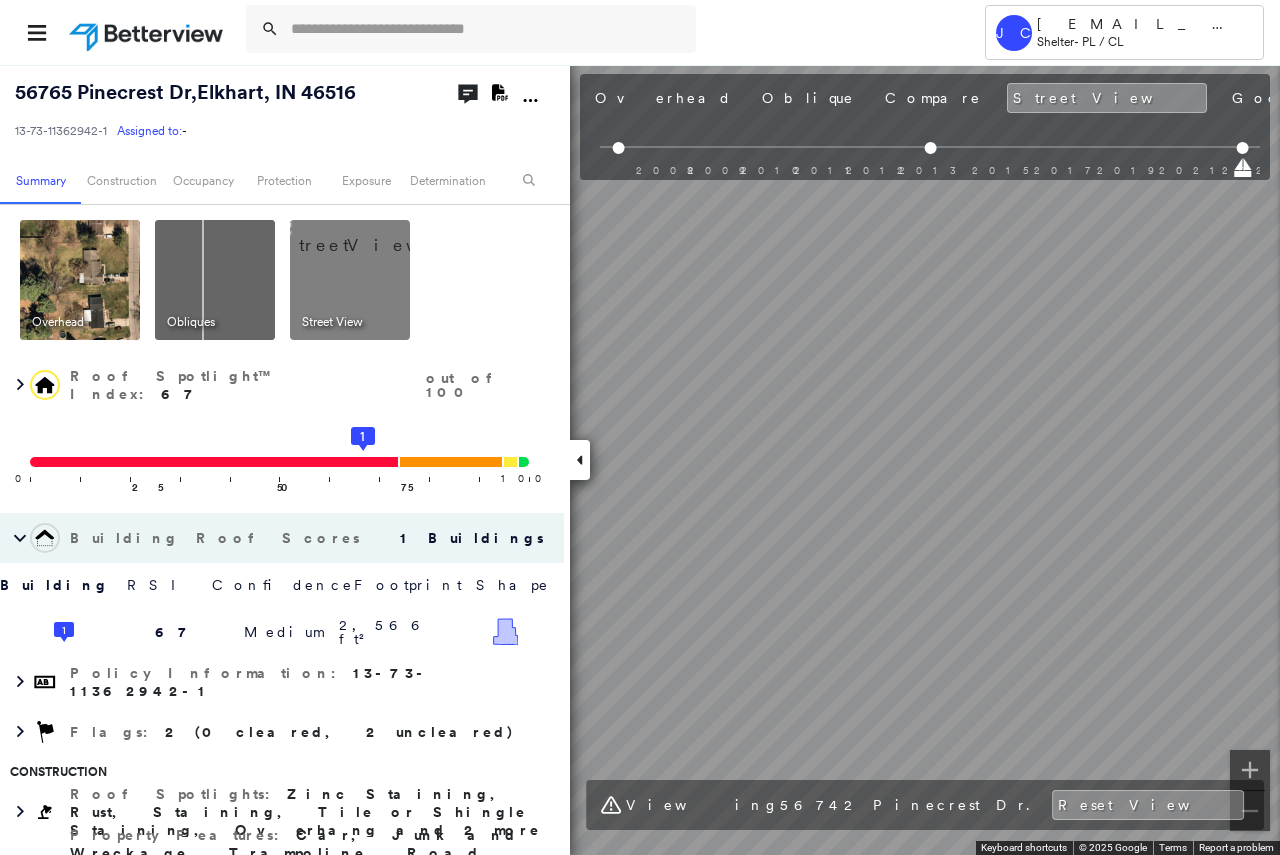 click at bounding box center [80, 280] 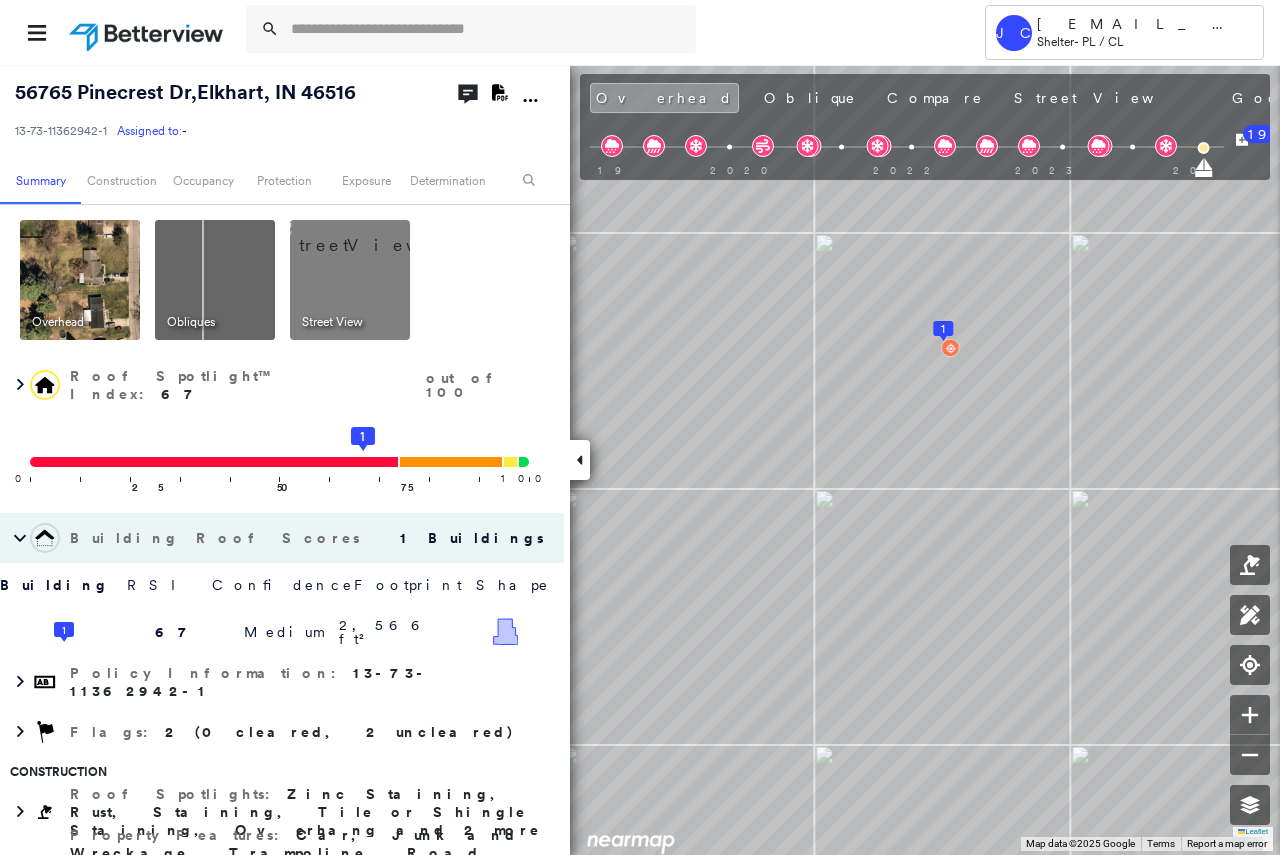 click at bounding box center [374, 235] 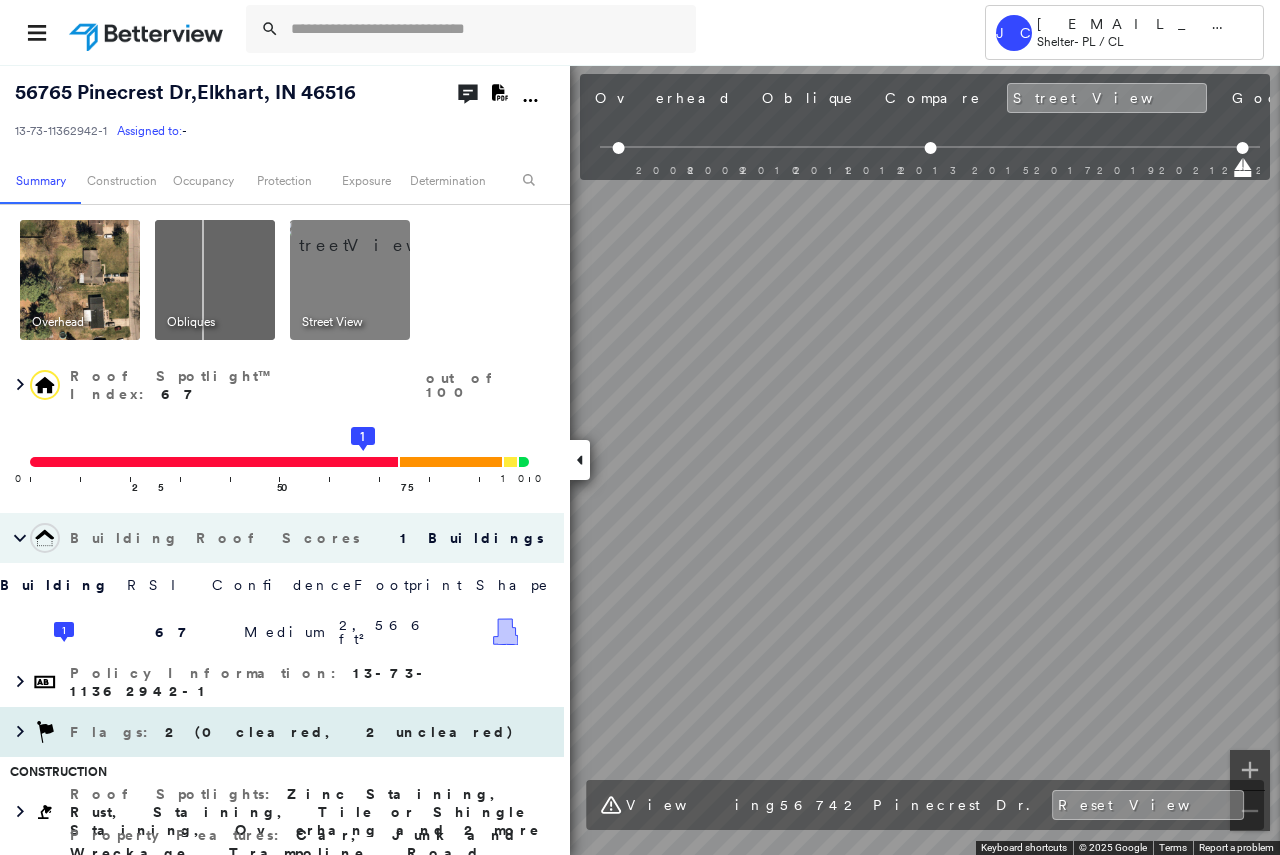 click on "[STREET_ADDRESS][PERSON_NAME] 13-73-11362942-1 Assigned to:  - Assigned to:  - 13-73-11362942-1 Assigned to:  - Open Comments Download PDF Report Summary Construction Occupancy Protection Exposure Determination Overhead Obliques Street View Roof Spotlight™ Index :  67 out of 100 0 100 25 50 75 1 Building Roof Scores 1 Buildings Building RSI Confidence Footprint Shape 1 67 Medium 2,566 ft² Shape: Flat Ratio: 0% [PERSON_NAME] Ratio: 92% Material: Asphalt Shingle Ratio: 92% Metal Panel Ratio: 7% Slope: 23  degrees    (Moderate) Height: 16  (1 Story) Square Footage: 2,566 ft² Overhang Medium  ( 7%,  189 ft² ) Rust Moderate  ( <1%,  8 ft² ) Staining Prevalent  ( 61%,  1,564 ft² ) Policy Information :  13-73-11362942-1 Flags :  2 (0 cleared, 2 uncleared) Construction Roof Spotlights :  Zinc Staining, Rust, Staining, Tile or Shingle Staining, Overhang and 2 more Property Features :  Car, Junk and Wreckage, Trampoline, Road (Drivable Surface), Concrete Area and 4 more Roof Age :  [DEMOGRAPHIC_DATA]+ years old. 1 Building 1" at bounding box center (640, 459) 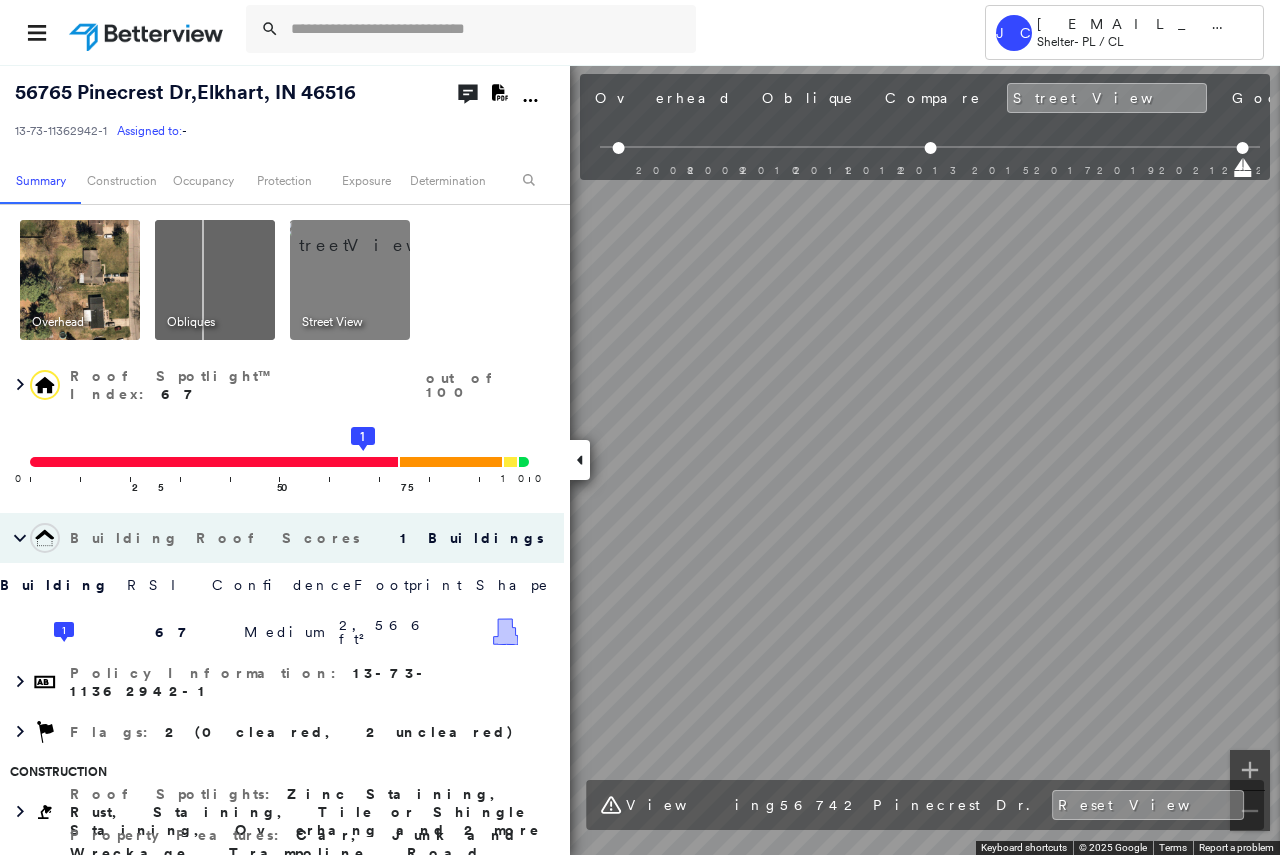 click on "Tower JC [EMAIL_ADDRESS][DOMAIN_NAME] Shelter  -   PL / CL [STREET_ADDRESS] 13-73-11362942-1 Assigned to:  - Assigned to:  - 13-73-11362942-1 Assigned to:  - Open Comments Download PDF Report Summary Construction Occupancy Protection Exposure Determination Overhead Obliques Street View Roof Spotlight™ Index :  67 out of 100 0 100 25 50 75 1 Building Roof Scores 1 Buildings Building RSI Confidence Footprint Shape 1 67 Medium 2,566 ft² Shape: Flat Ratio: 0% [PERSON_NAME] Ratio: 92% Material: Asphalt Shingle Ratio: 92% Metal Panel Ratio: 7% Slope: 23  degrees    (Moderate) Height: 16  (1 Story) Square Footage: 2,566 ft² Overhang Medium  ( 7%,  189 ft² ) Rust Moderate  ( <1%,  8 ft² ) Staining Prevalent  ( 61%,  1,564 ft² ) Policy Information :  13-73-11362942-1 Flags :  2 (0 cleared, 2 uncleared) Construction Roof Spotlights :  Zinc Staining, Rust, Staining, Tile or Shingle Staining, Overhang and 2 more Property Features :  Roof Age :  [DEMOGRAPHIC_DATA]+ years old. 1 Building 1 :  9+ years :  Occupancy 1" at bounding box center [640, 427] 